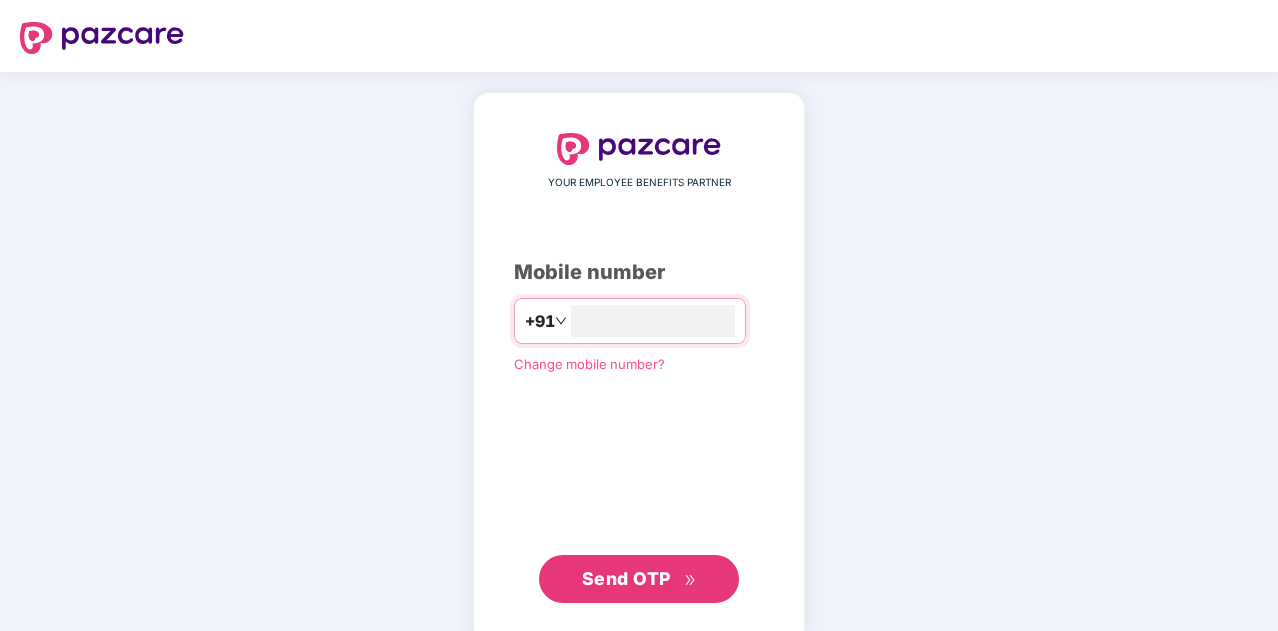 scroll, scrollTop: 0, scrollLeft: 0, axis: both 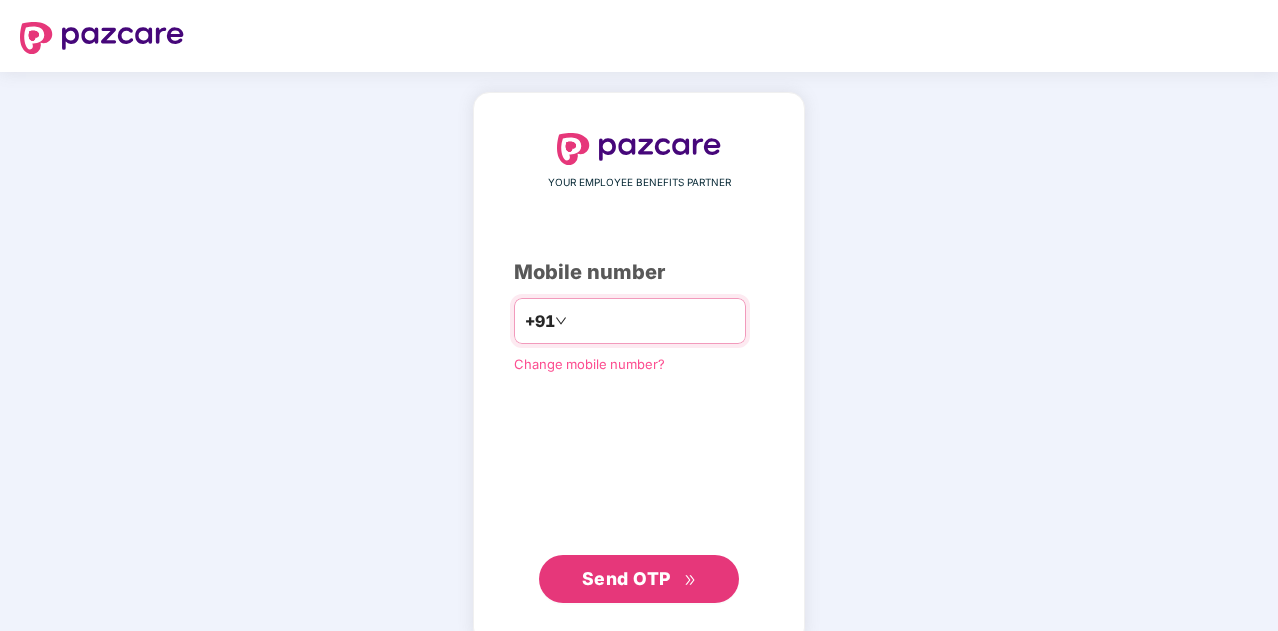 click at bounding box center (653, 321) 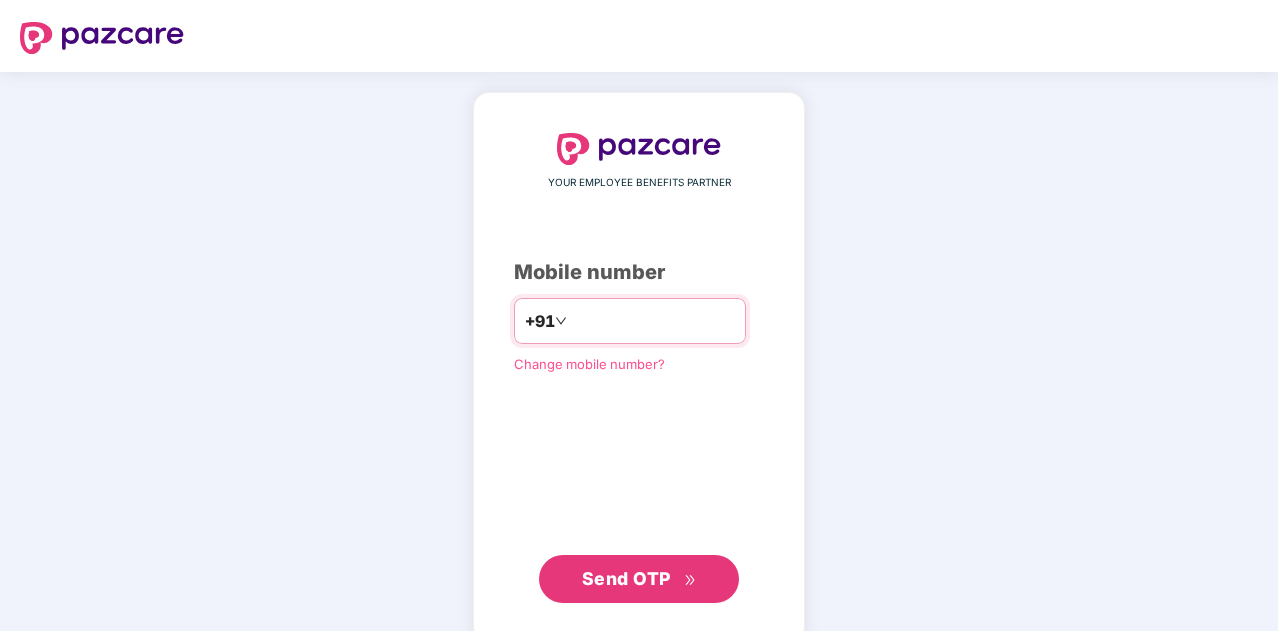 type on "**********" 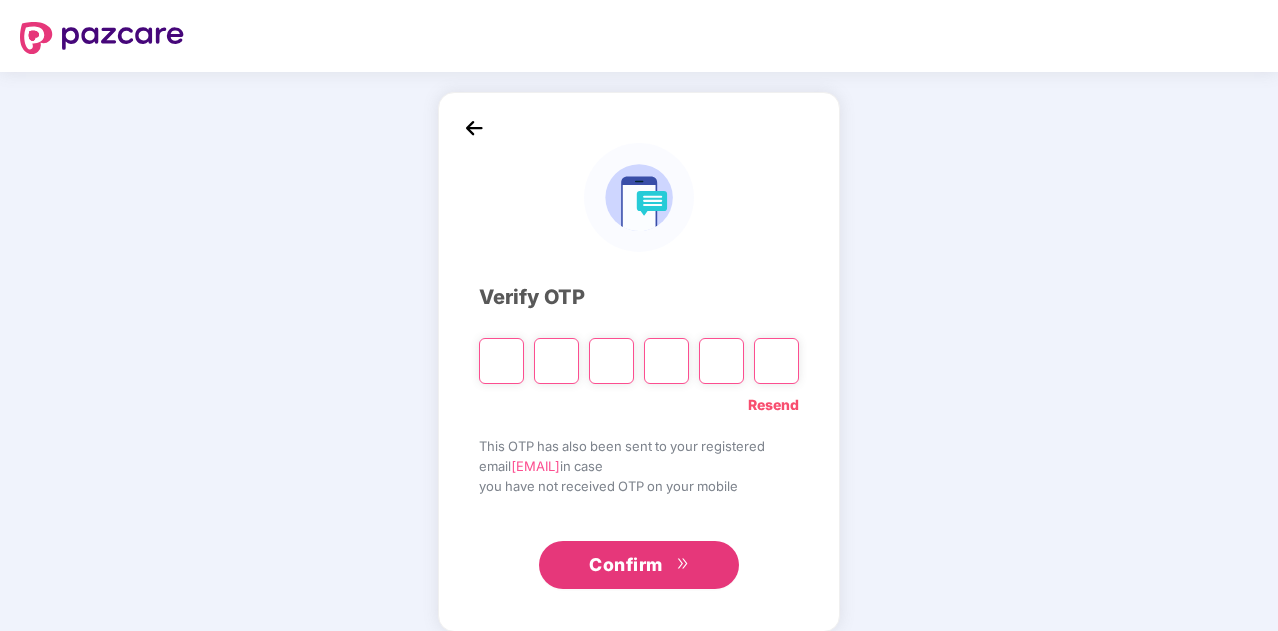 type on "*" 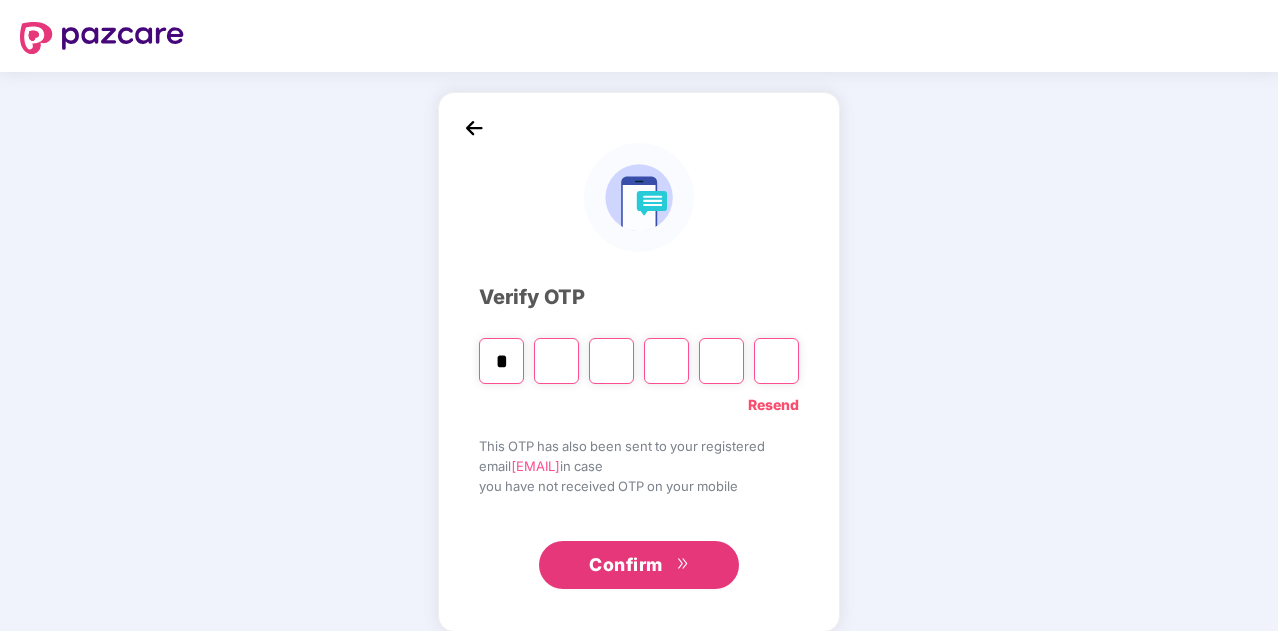 type on "*" 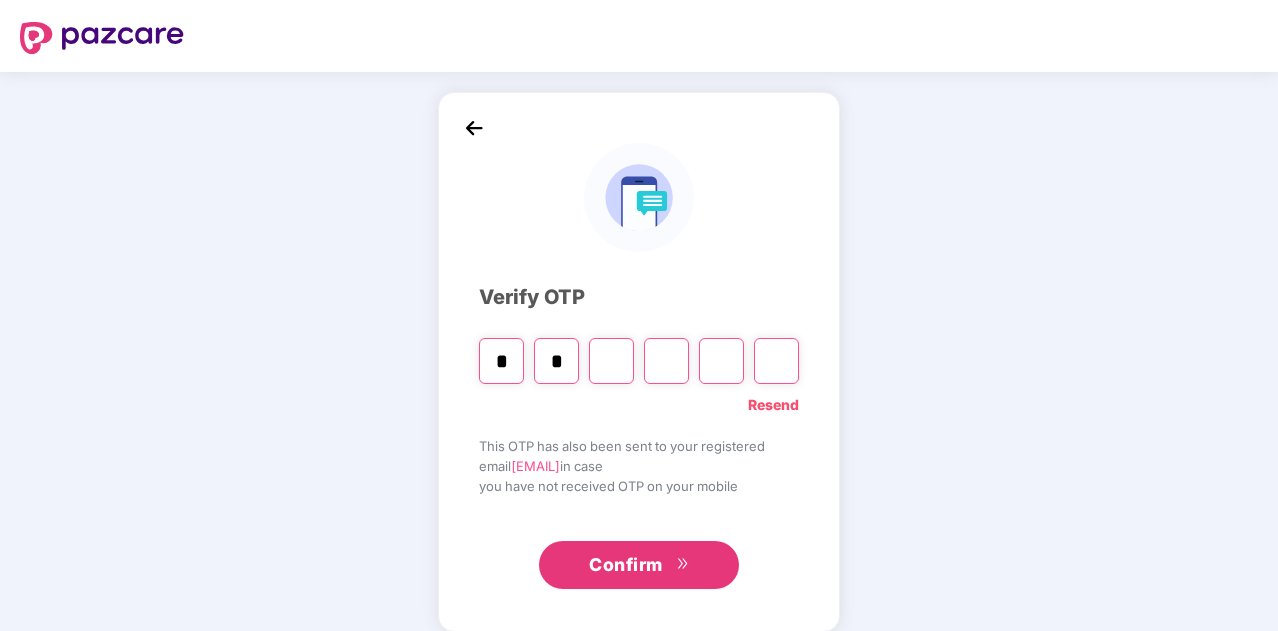 type on "*" 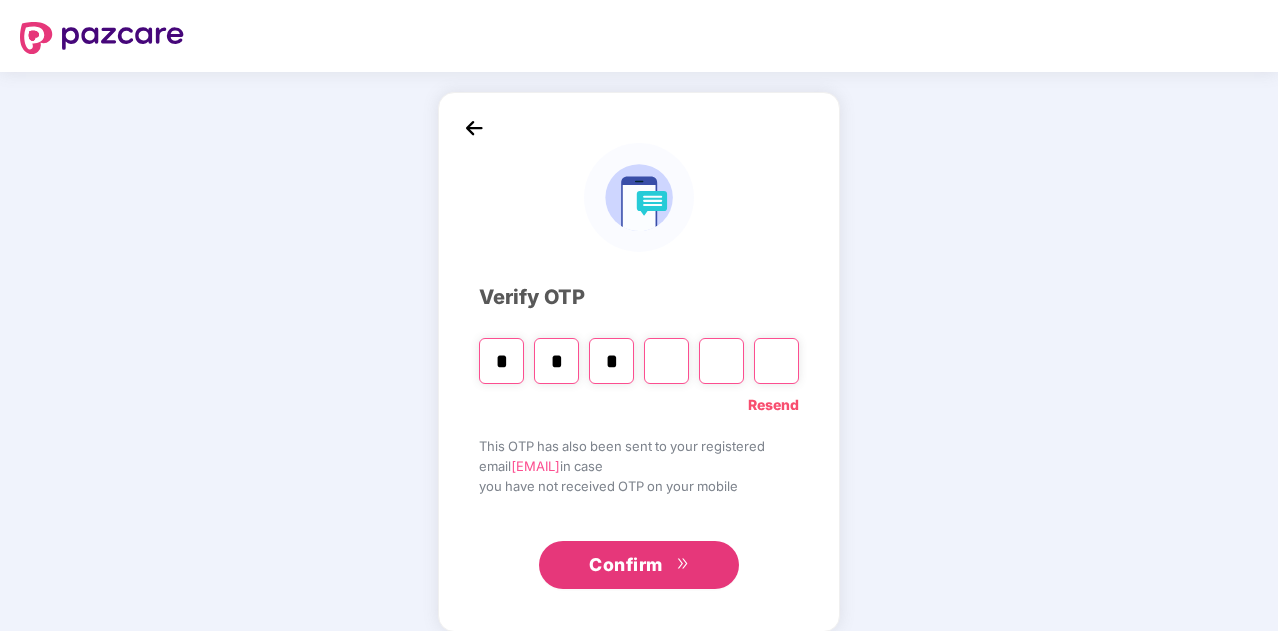 type on "*" 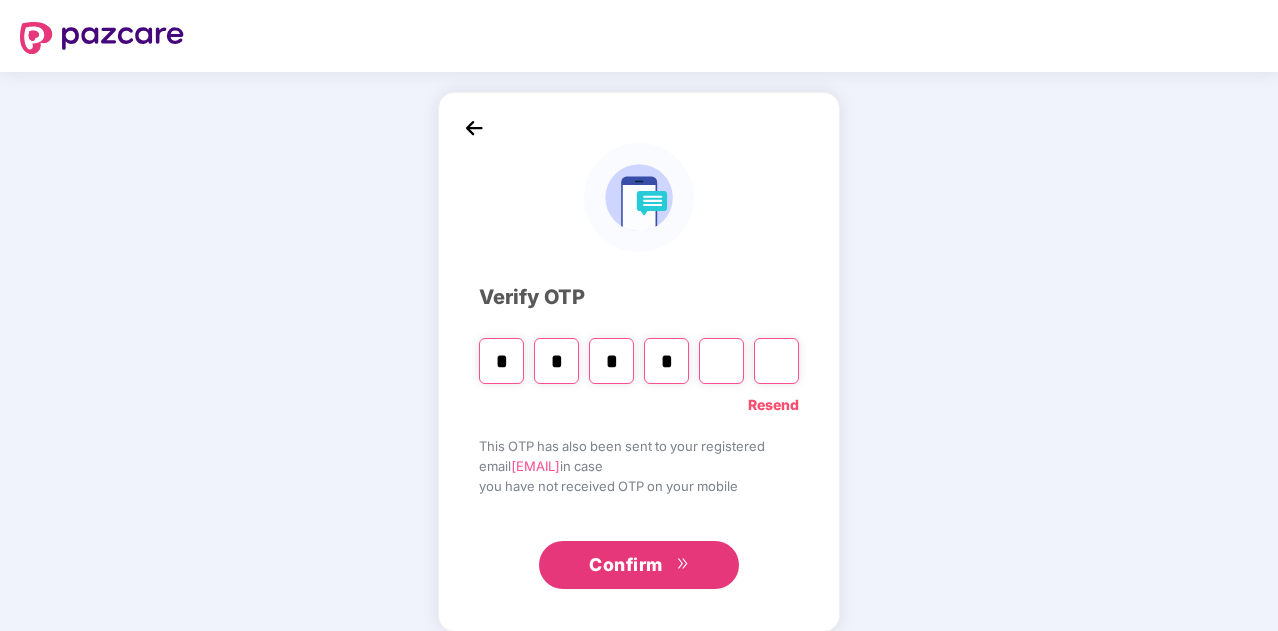 type on "*" 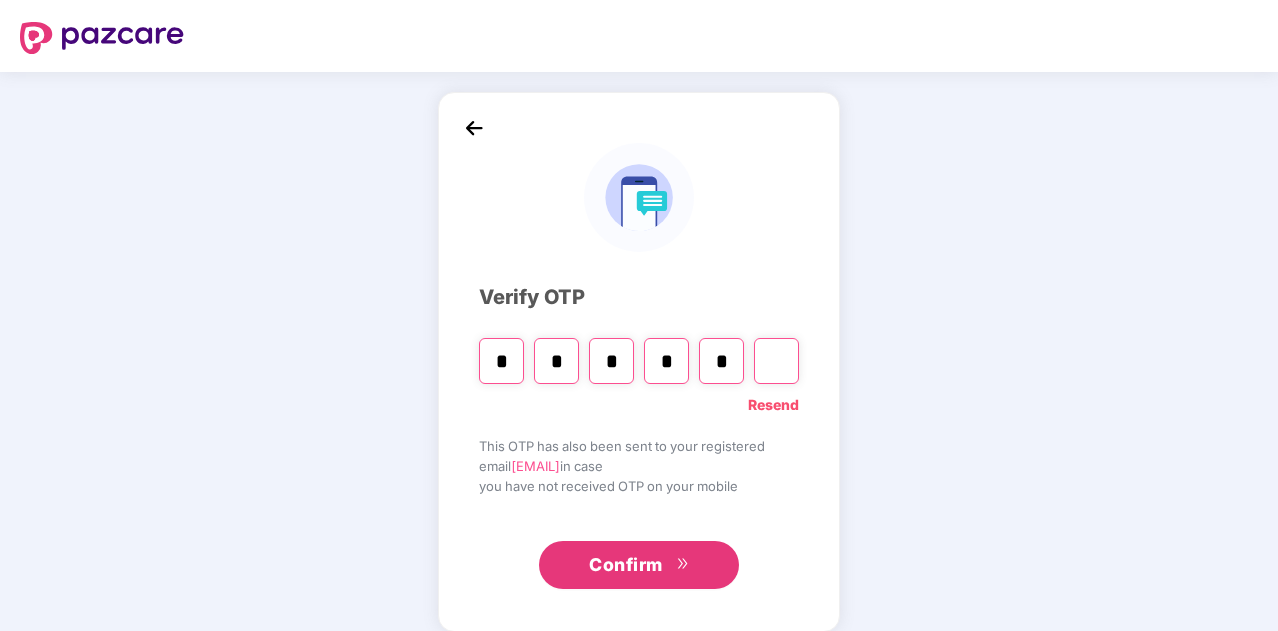 type on "*" 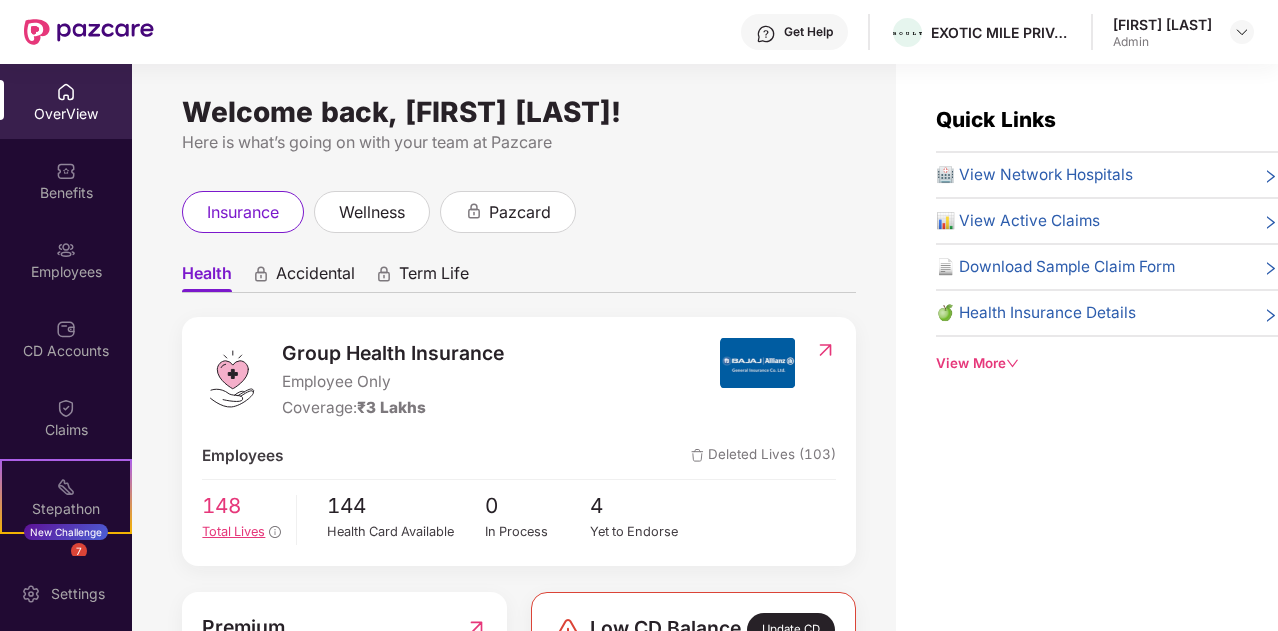 click on "148" at bounding box center (241, 506) 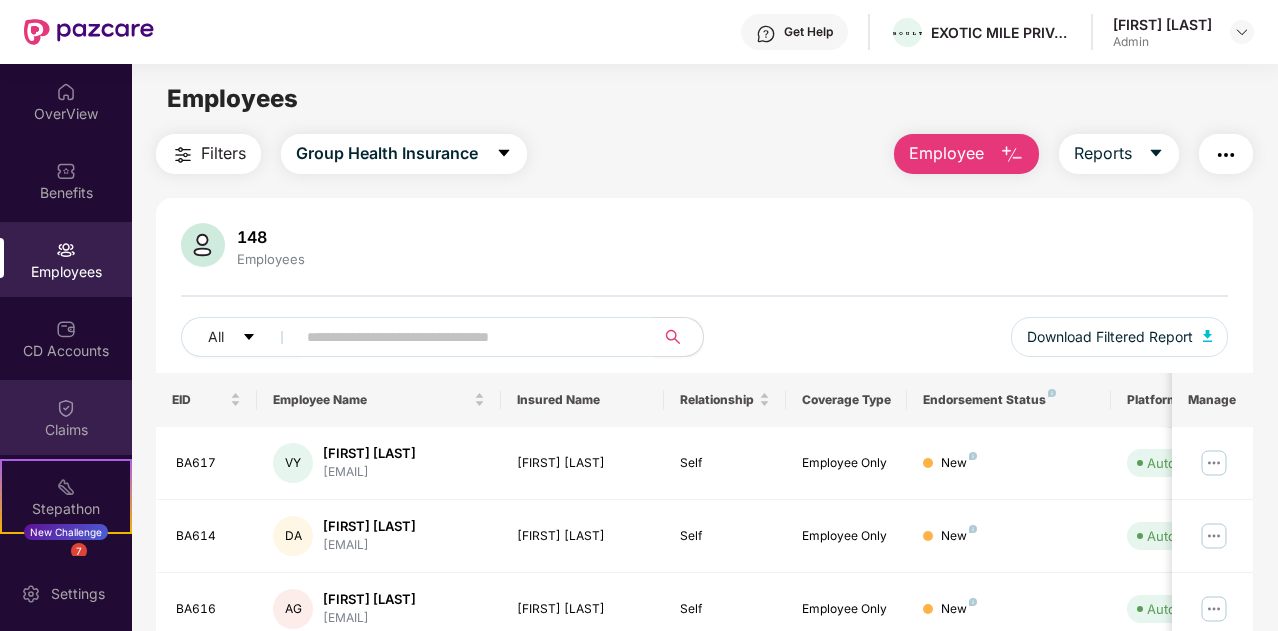 click on "Claims" at bounding box center [66, 430] 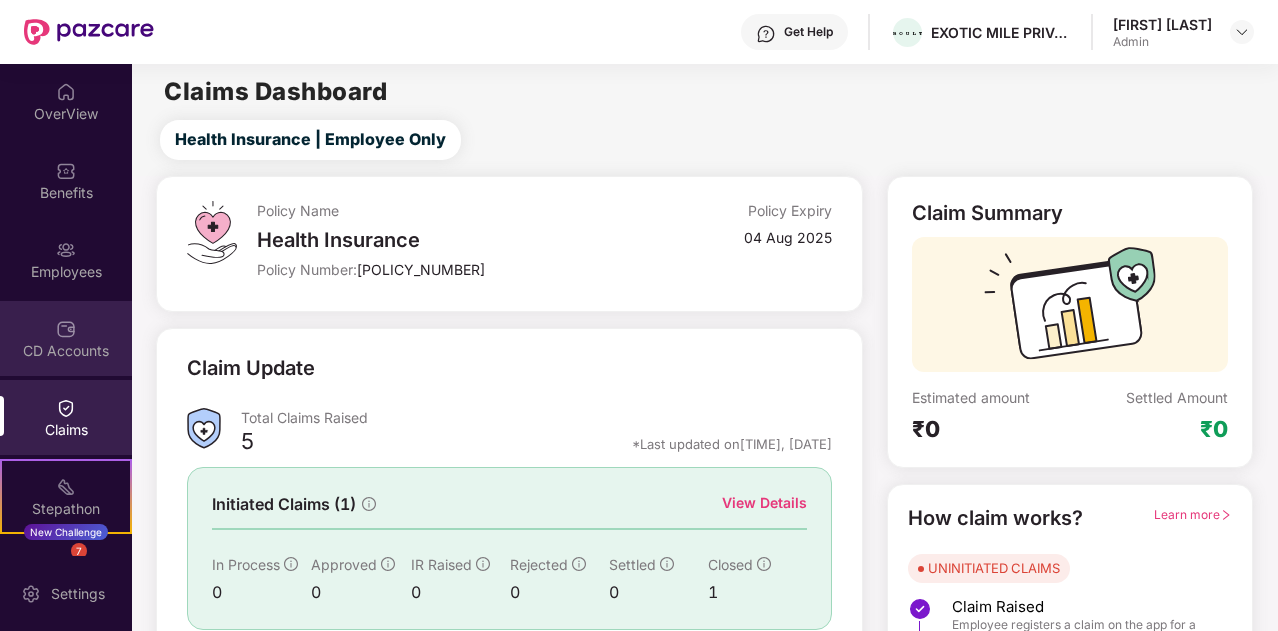 click on "CD Accounts" at bounding box center (66, 338) 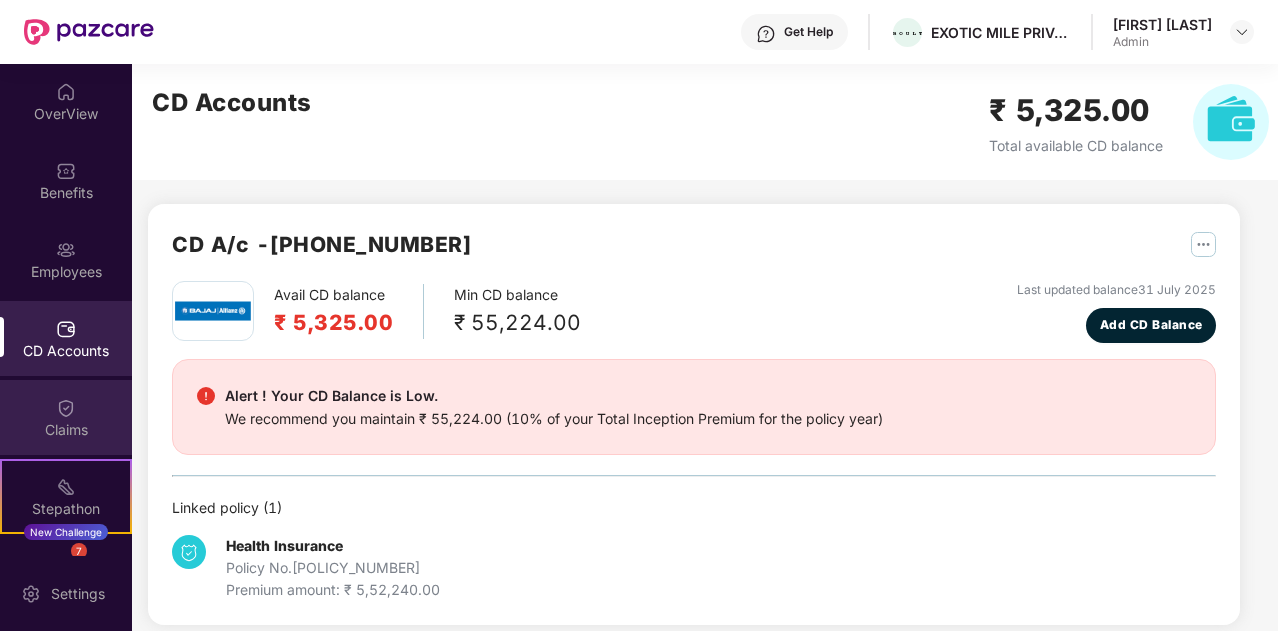 click on "Claims" at bounding box center (66, 417) 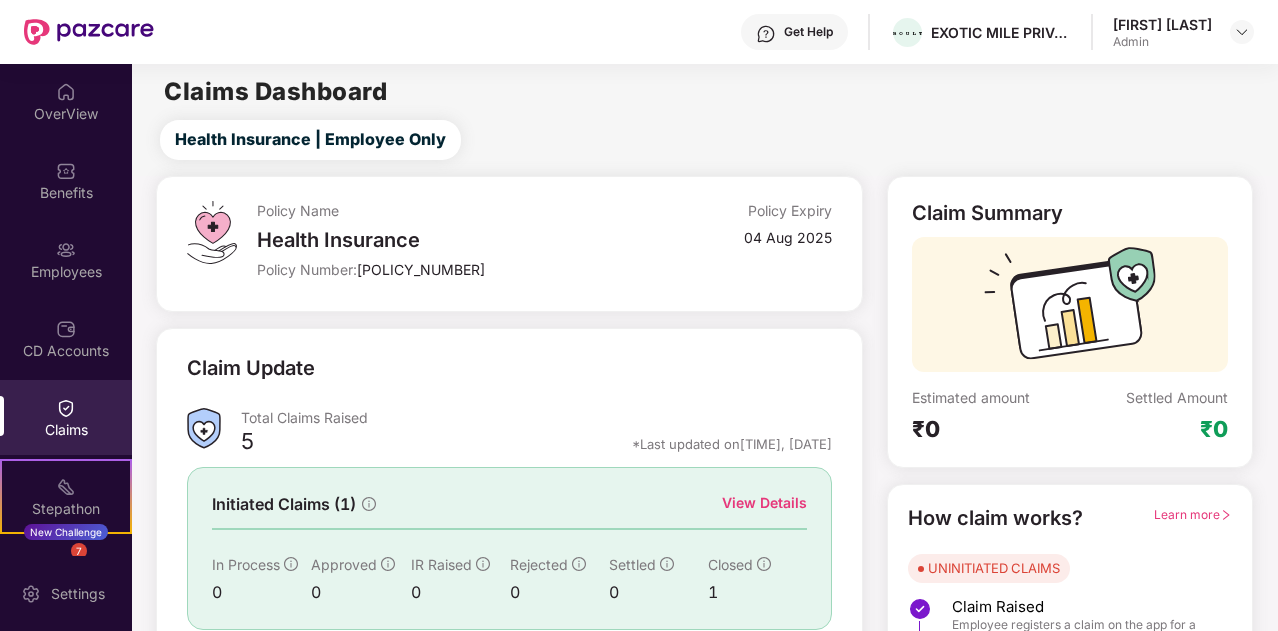 click on "Claim Update" at bounding box center (251, 368) 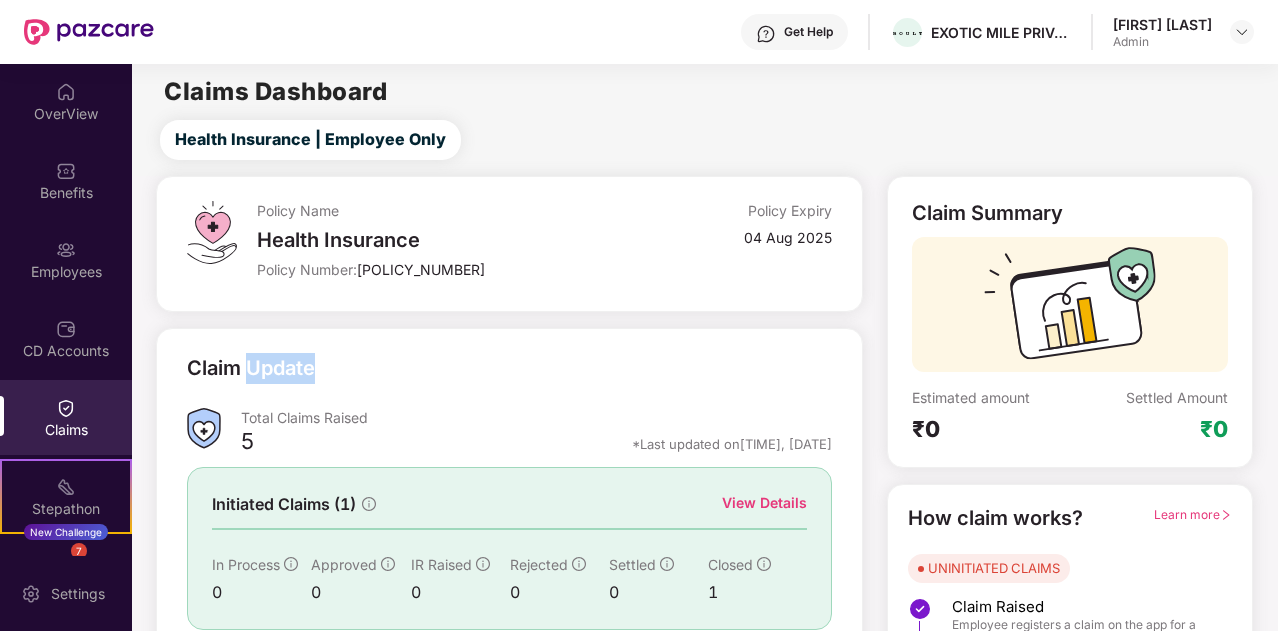 click on "Claim Update" at bounding box center (251, 368) 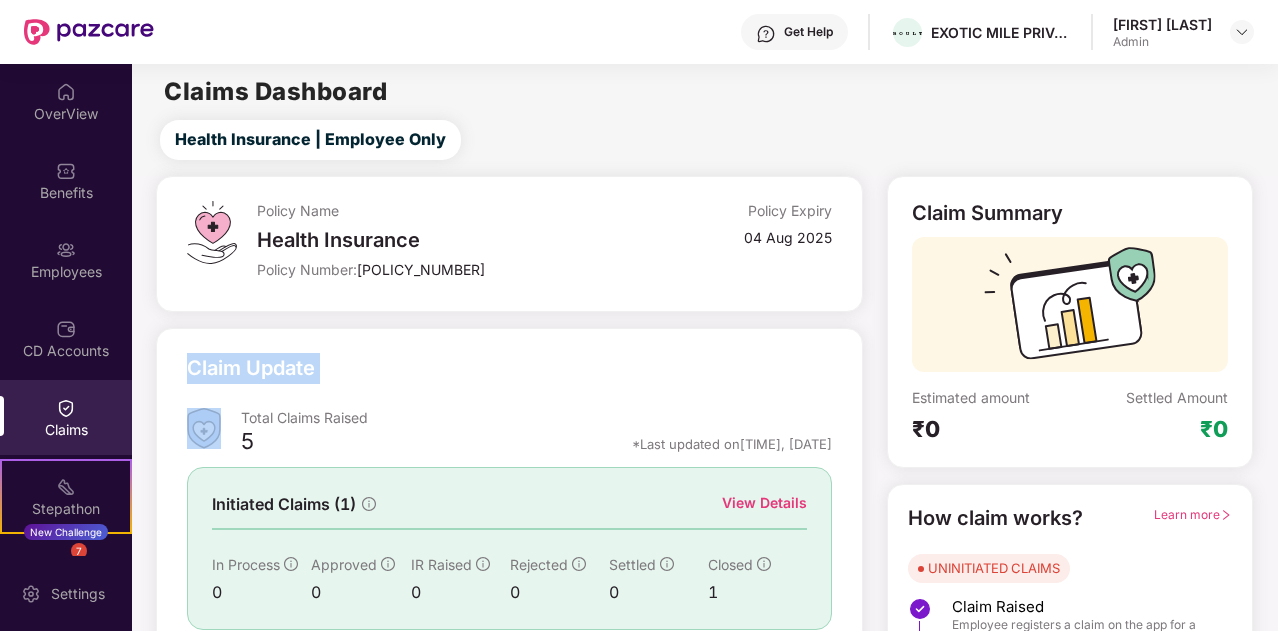 click on "Claim Update" at bounding box center [251, 368] 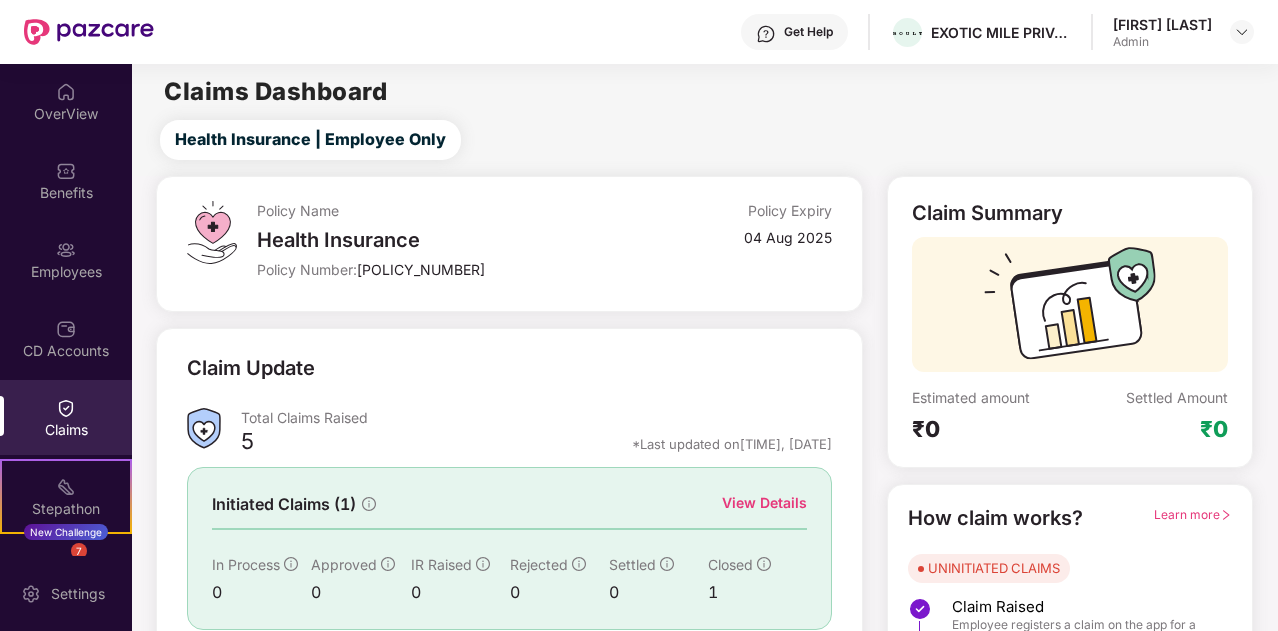 click on "Total Claims Raised" at bounding box center (536, 421) 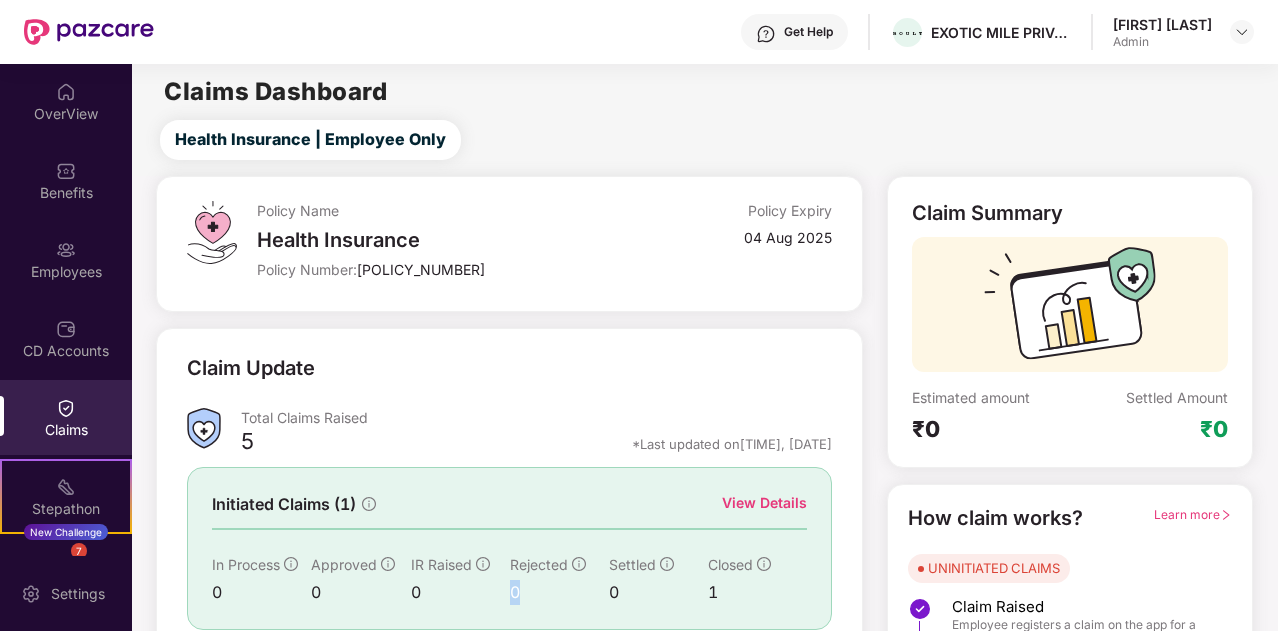 click on "0" at bounding box center (559, 592) 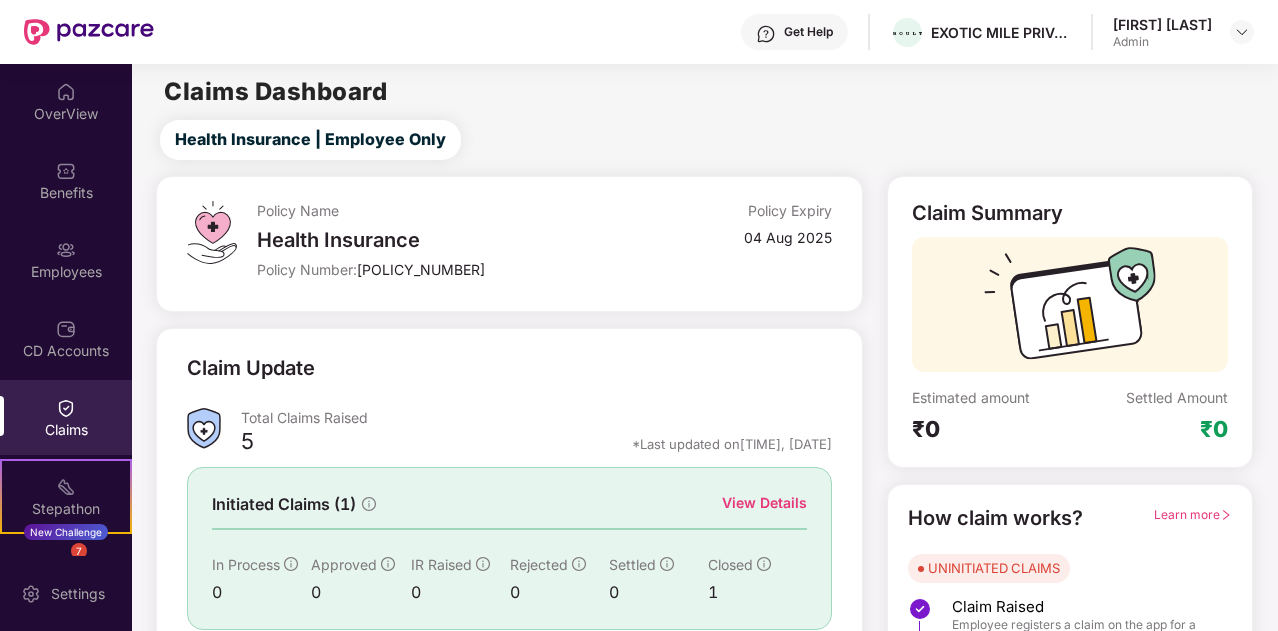 click on "0" at bounding box center (261, 592) 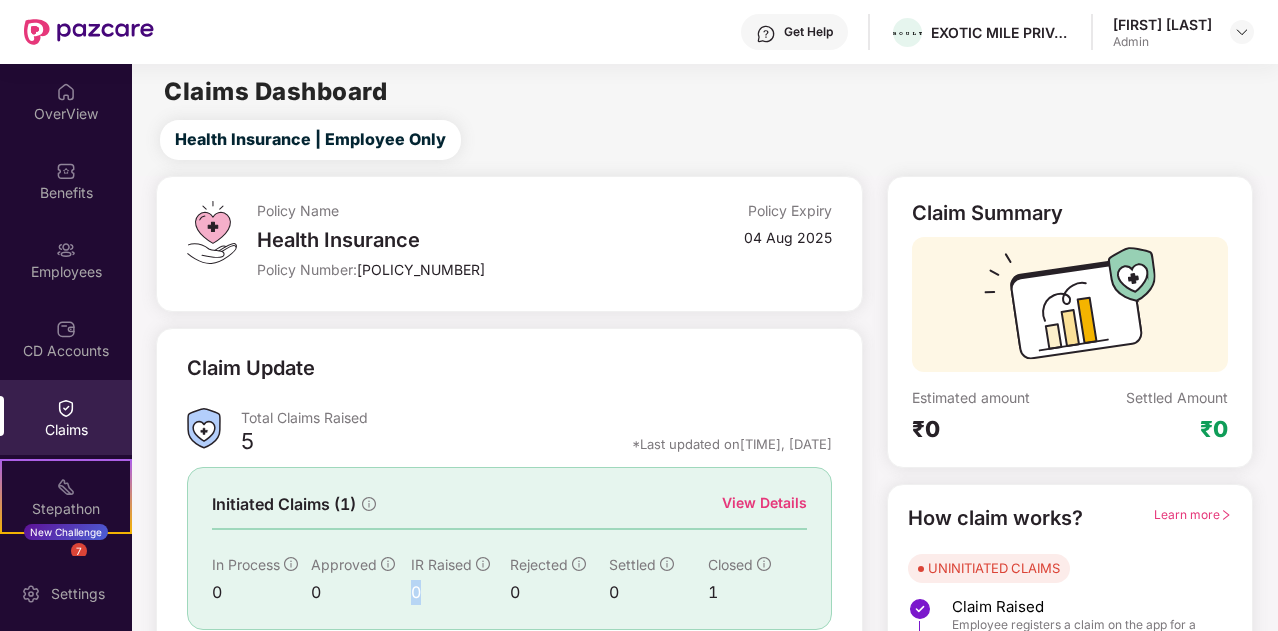 click on "0" at bounding box center (460, 592) 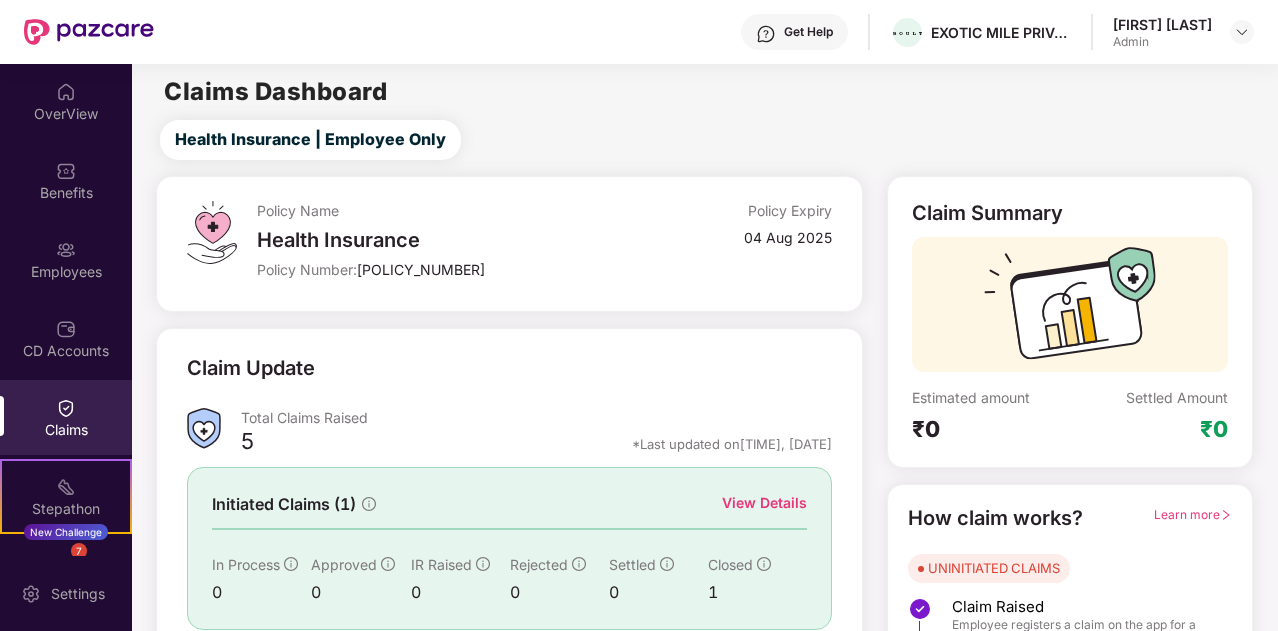 click on "0" at bounding box center [559, 592] 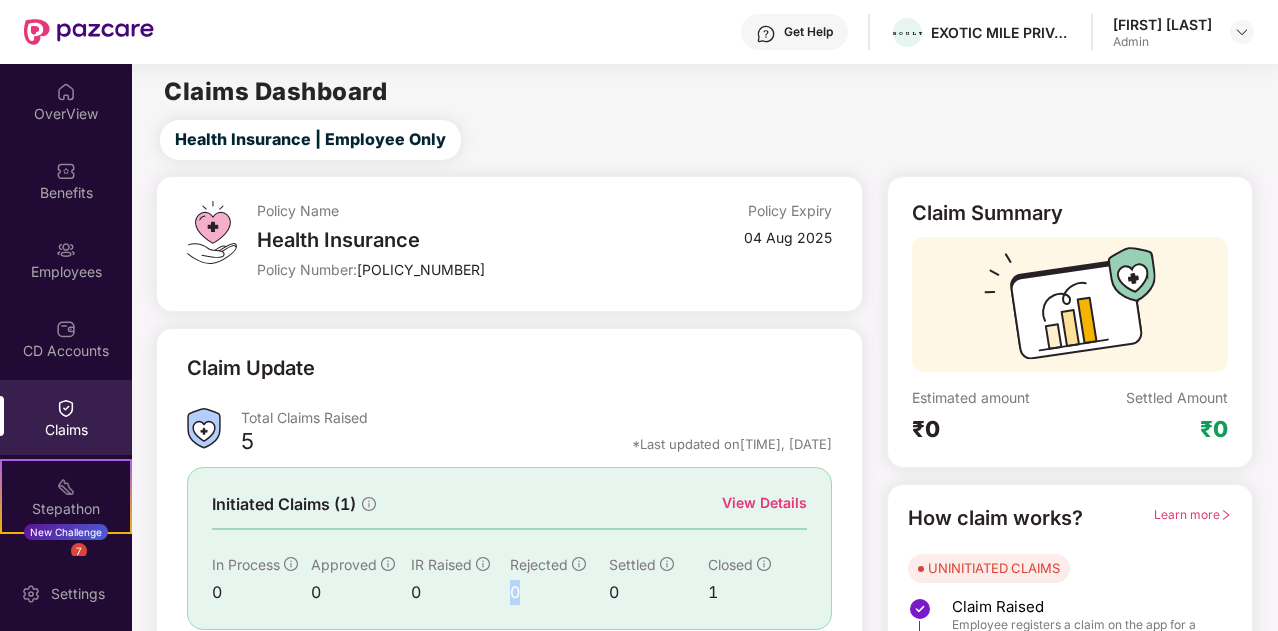 click on "0" at bounding box center [559, 592] 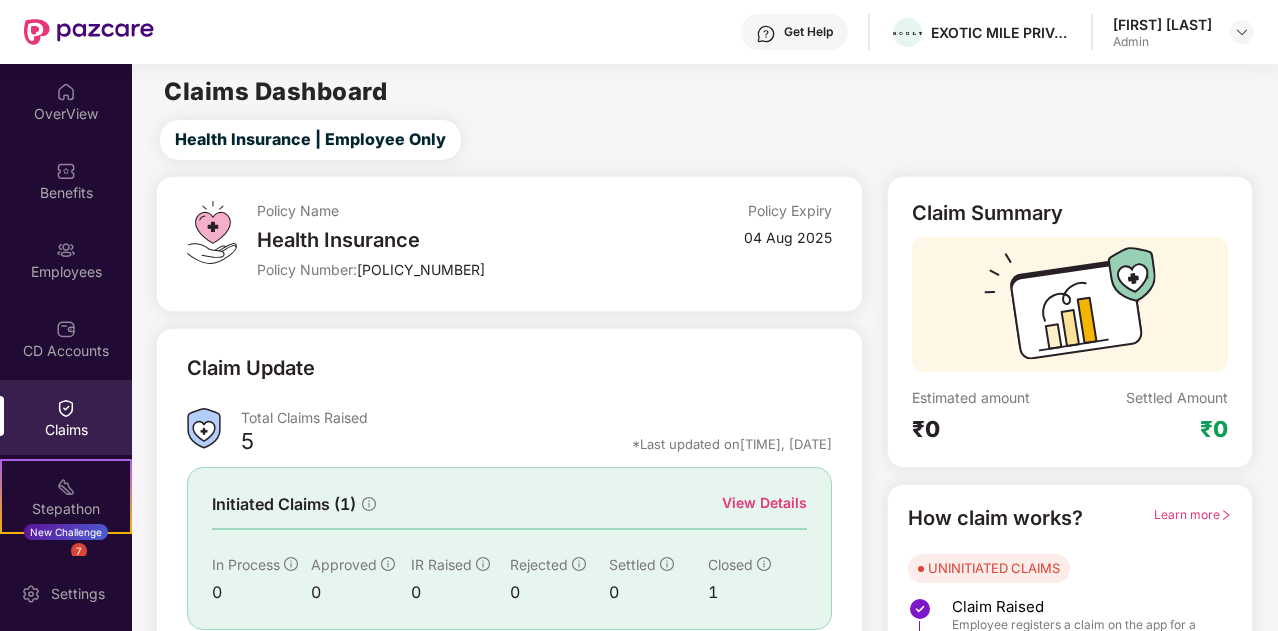 click on "0" at bounding box center (658, 592) 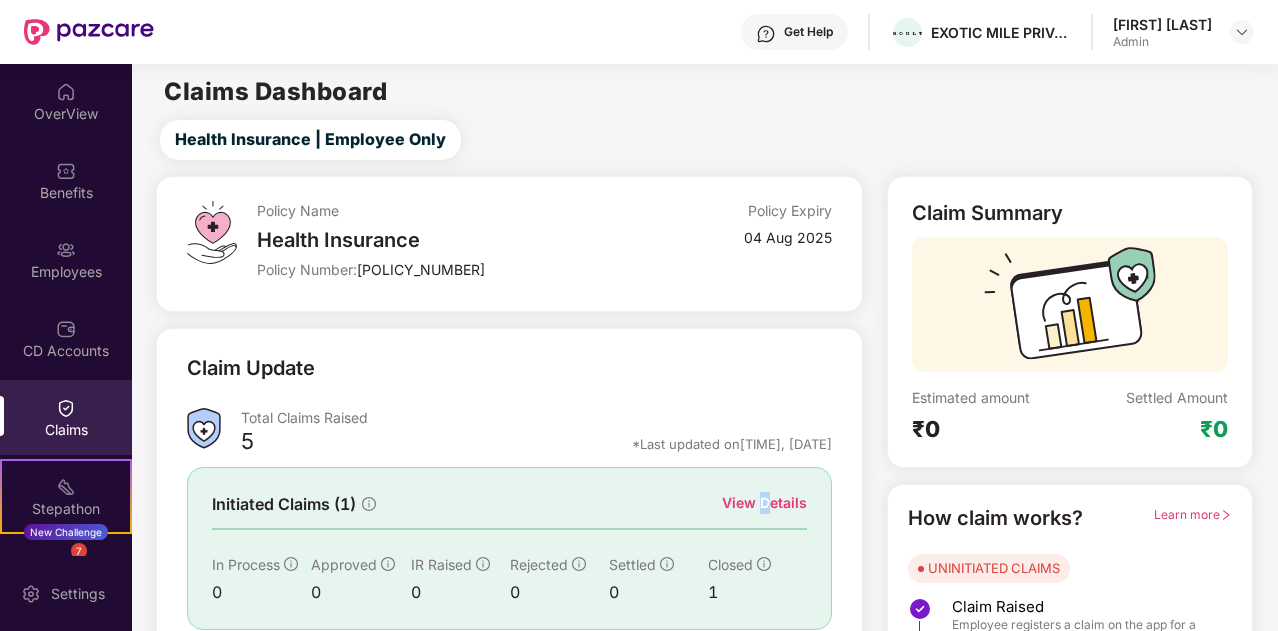click on "View Details" at bounding box center [764, 503] 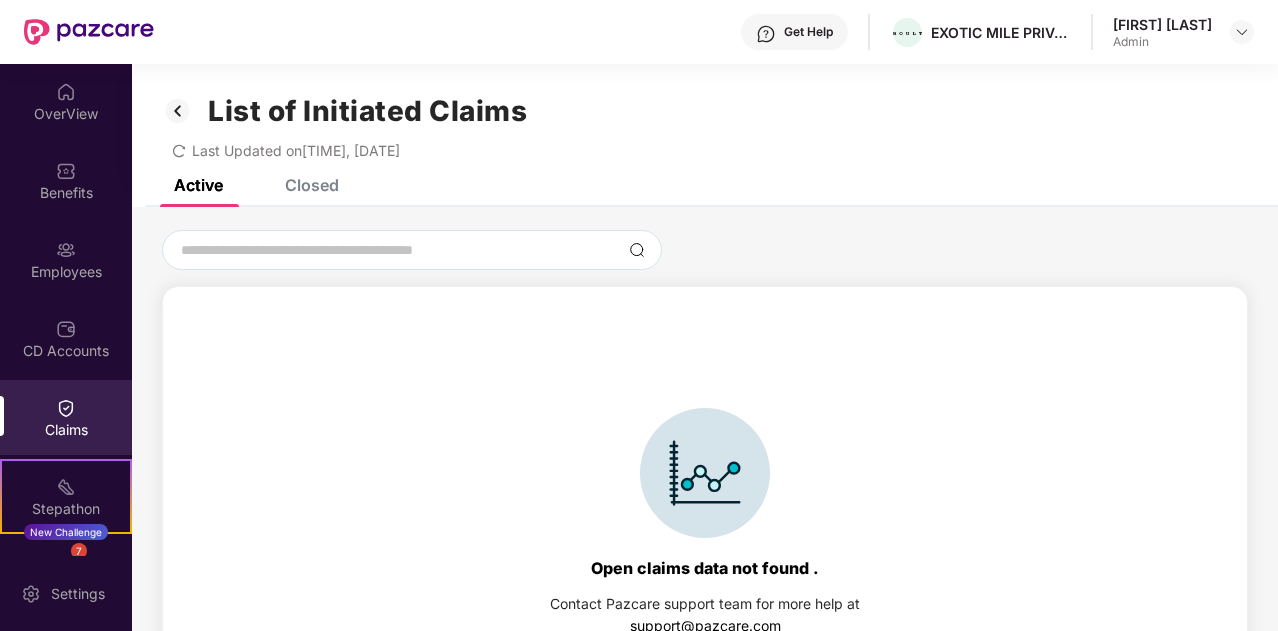 click on "support@pazcare.com" at bounding box center (705, 625) 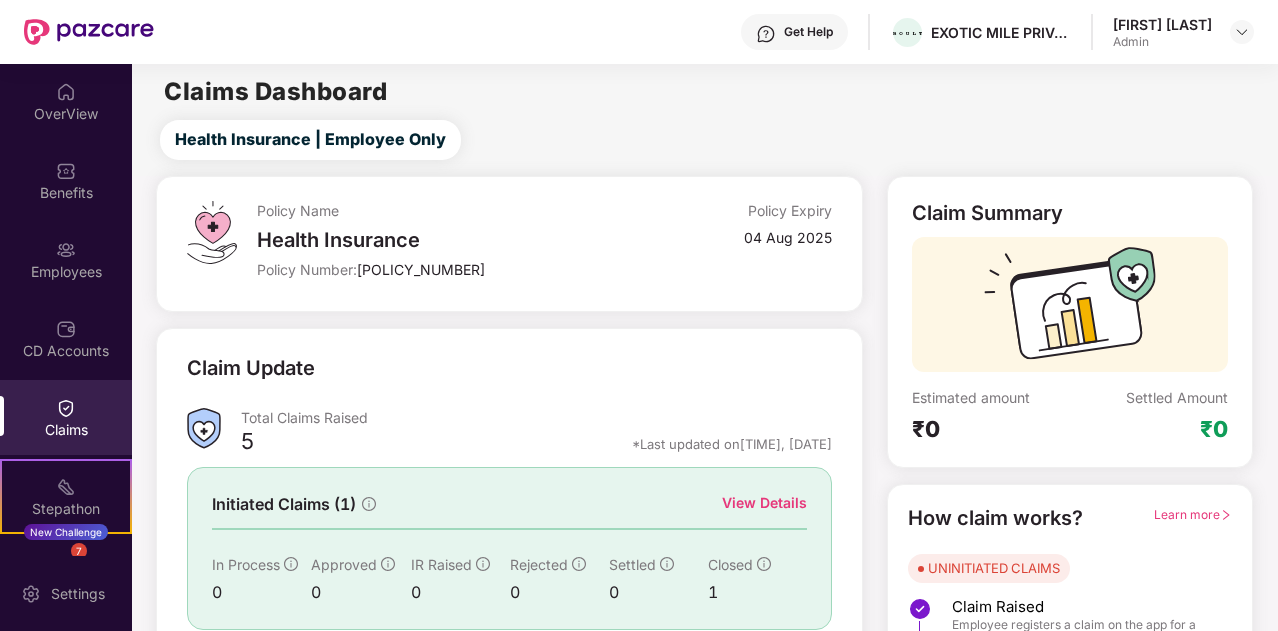 click on "5" at bounding box center [247, 444] 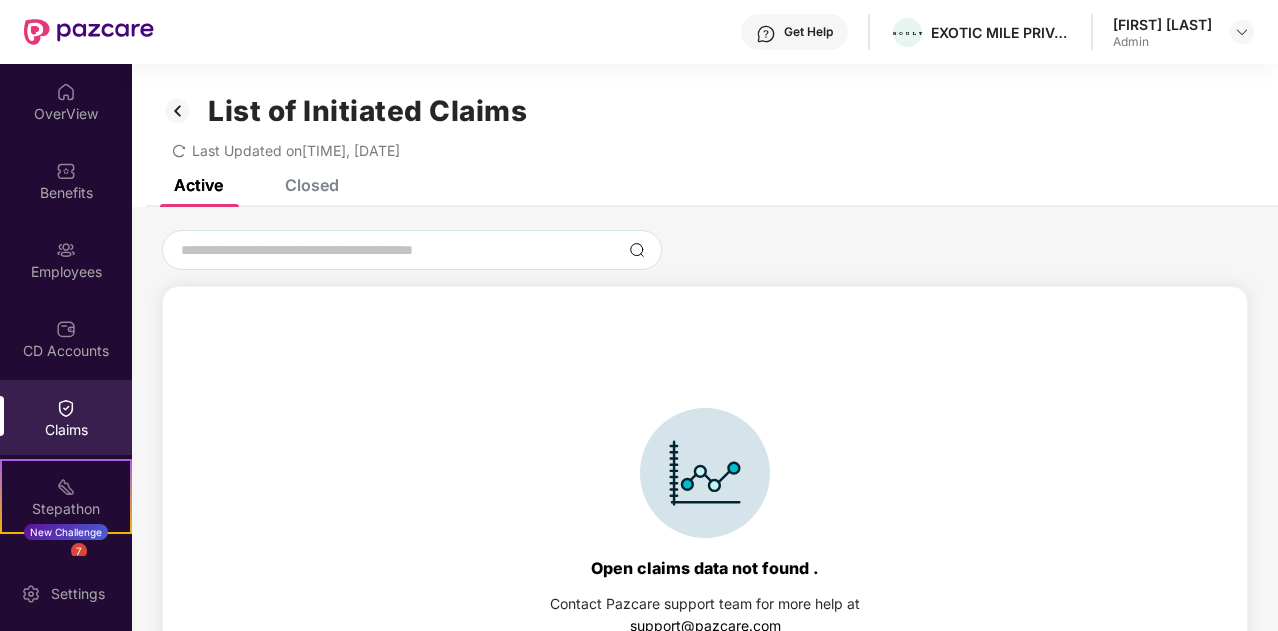 click on "Closed" at bounding box center (312, 185) 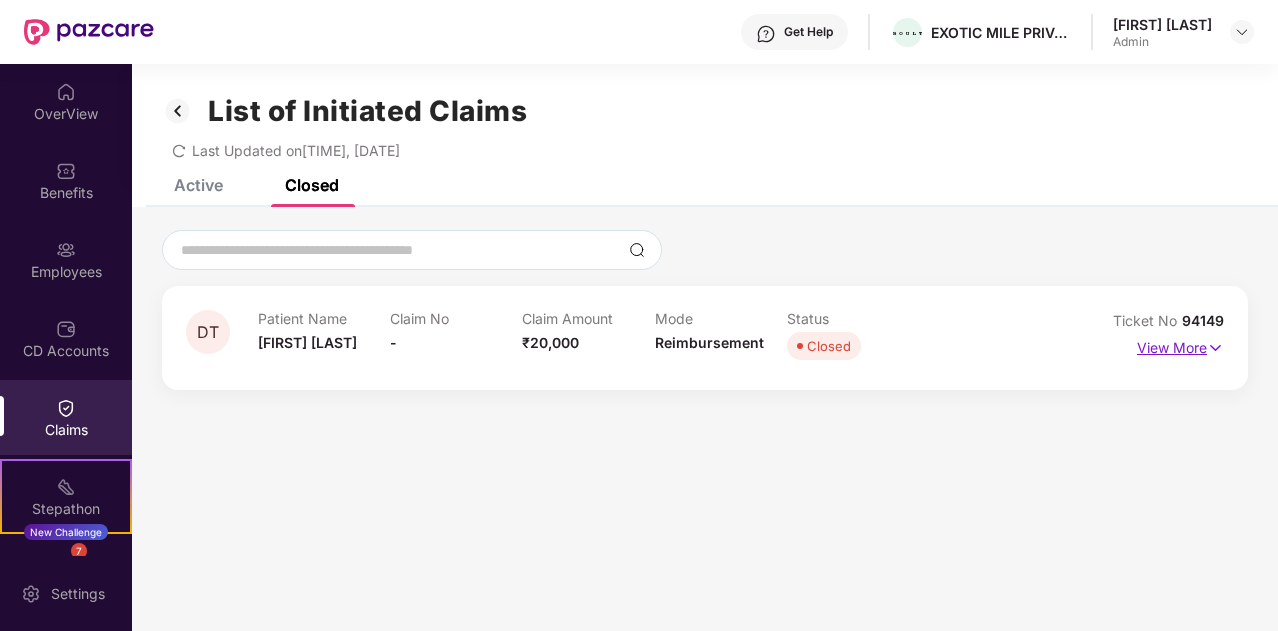 click on "View More" at bounding box center (1180, 345) 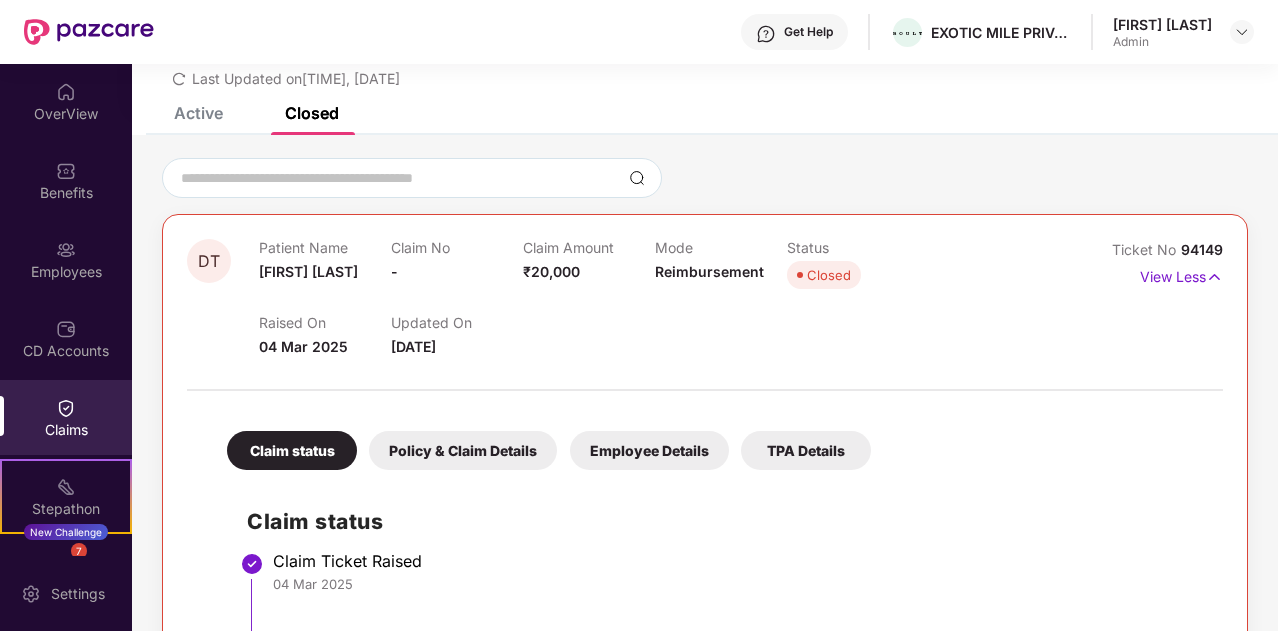 scroll, scrollTop: 0, scrollLeft: 0, axis: both 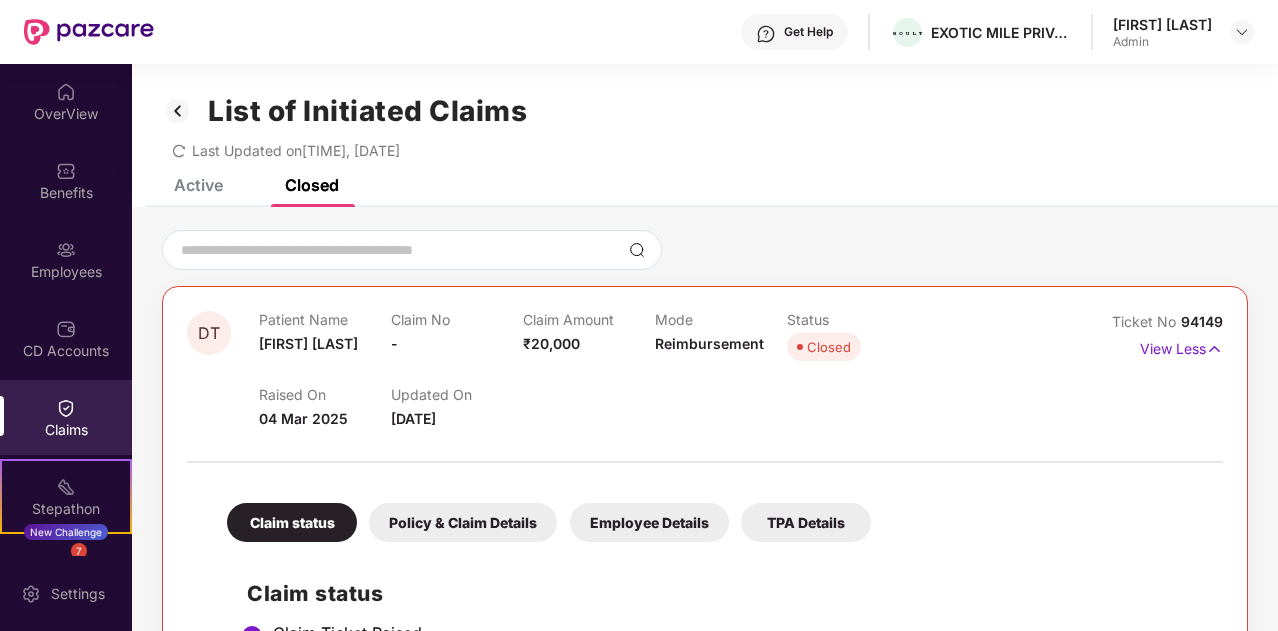 click on "Active" at bounding box center (183, 185) 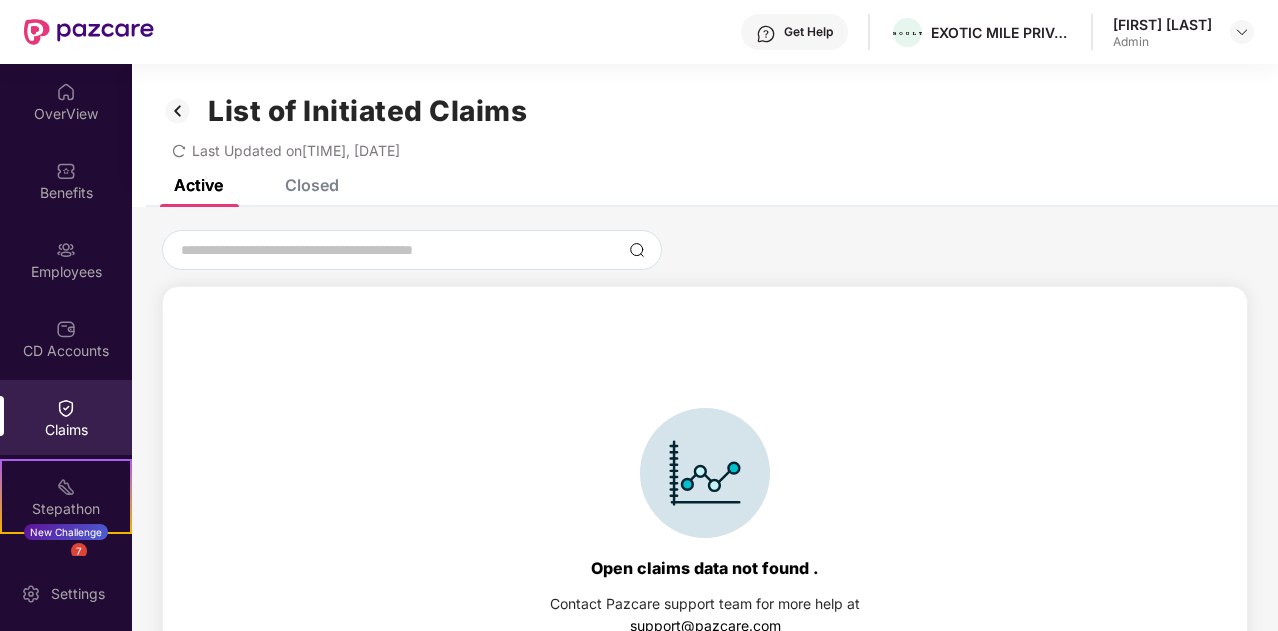 click on "Closed" at bounding box center (312, 185) 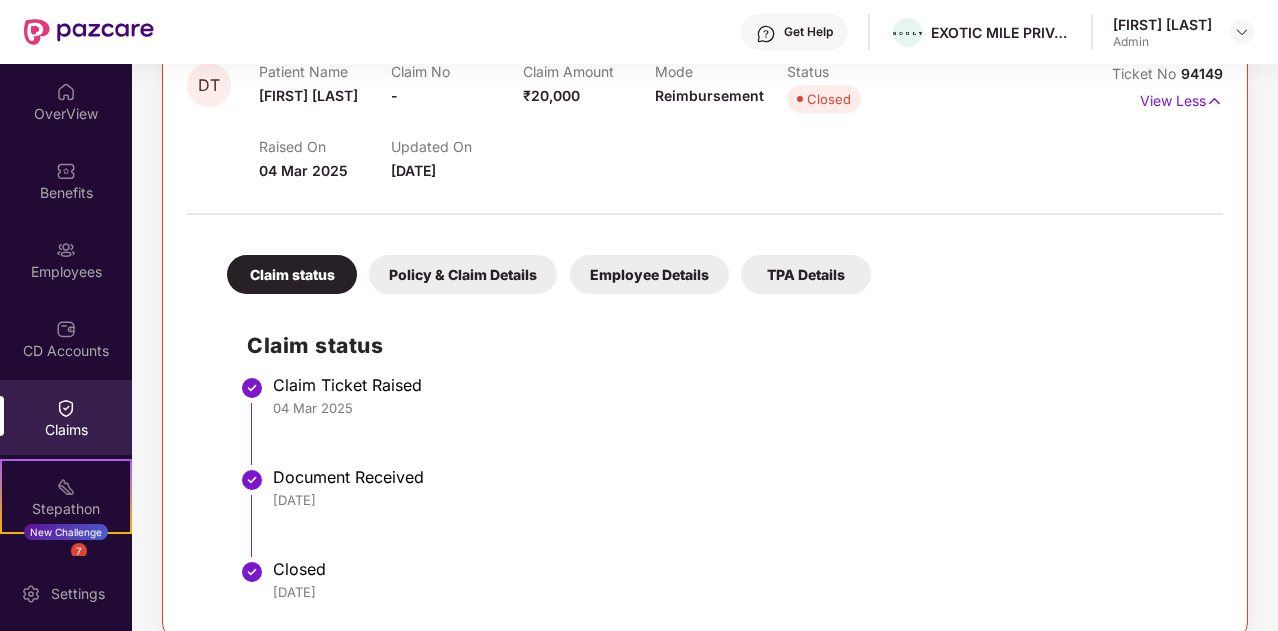scroll, scrollTop: 274, scrollLeft: 0, axis: vertical 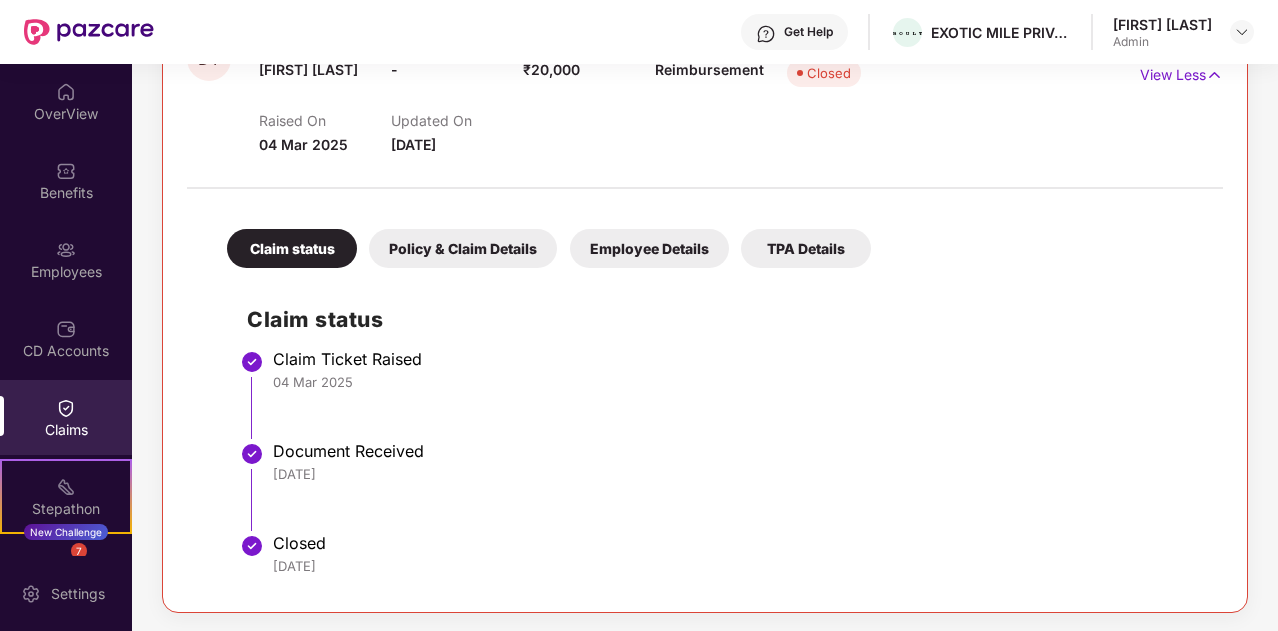 click on "DT Patient Name [FIRST] [LAST] Claim No - Claim Amount ₹20,000 Mode Reimbursement Status Closed Raised On [DATE] Updated On [DATE] Ticket No 94149 View Less Claim status Policy & Claim Details Employee Details TPA Details Claim status Claim Ticket Raised [DATE] Document Received [DATE] Closed [DATE]" at bounding box center (705, 284) 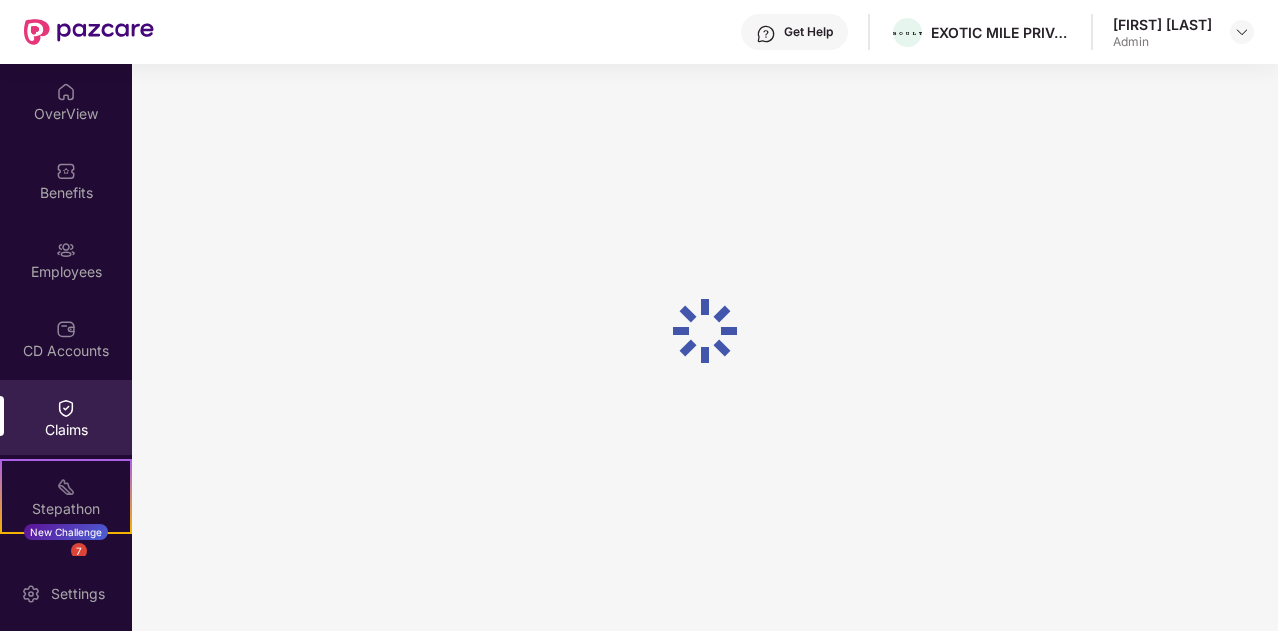 scroll, scrollTop: 150, scrollLeft: 0, axis: vertical 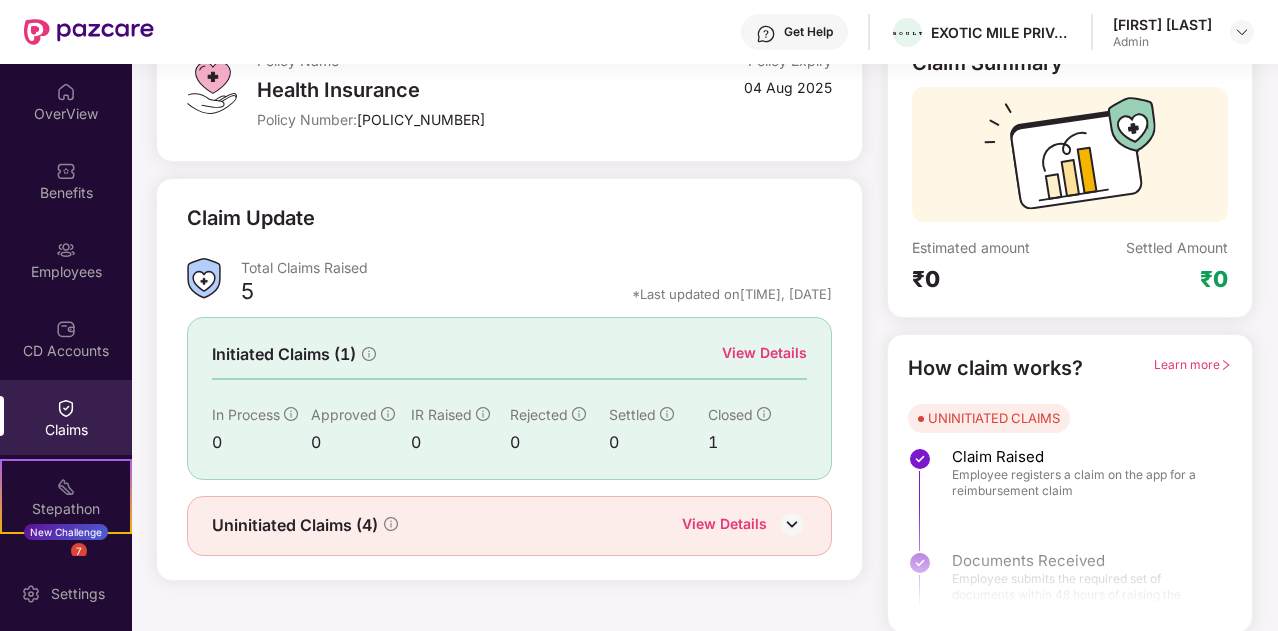 click on "[TIME], [DATE]" at bounding box center (536, 298) 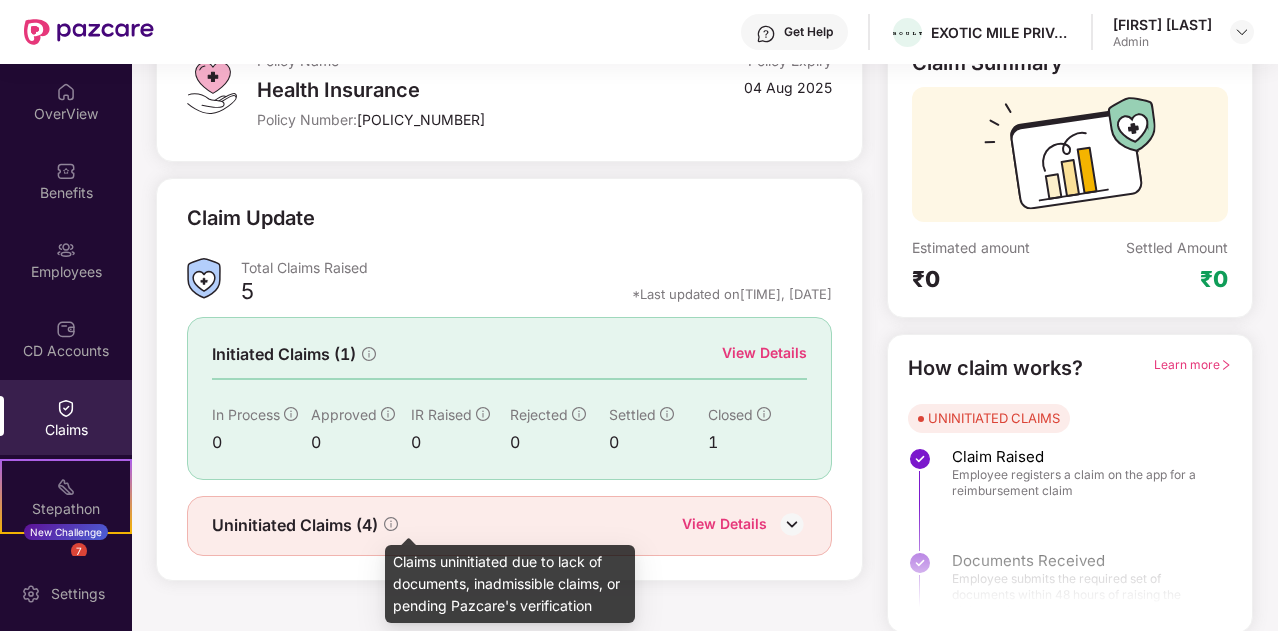 click 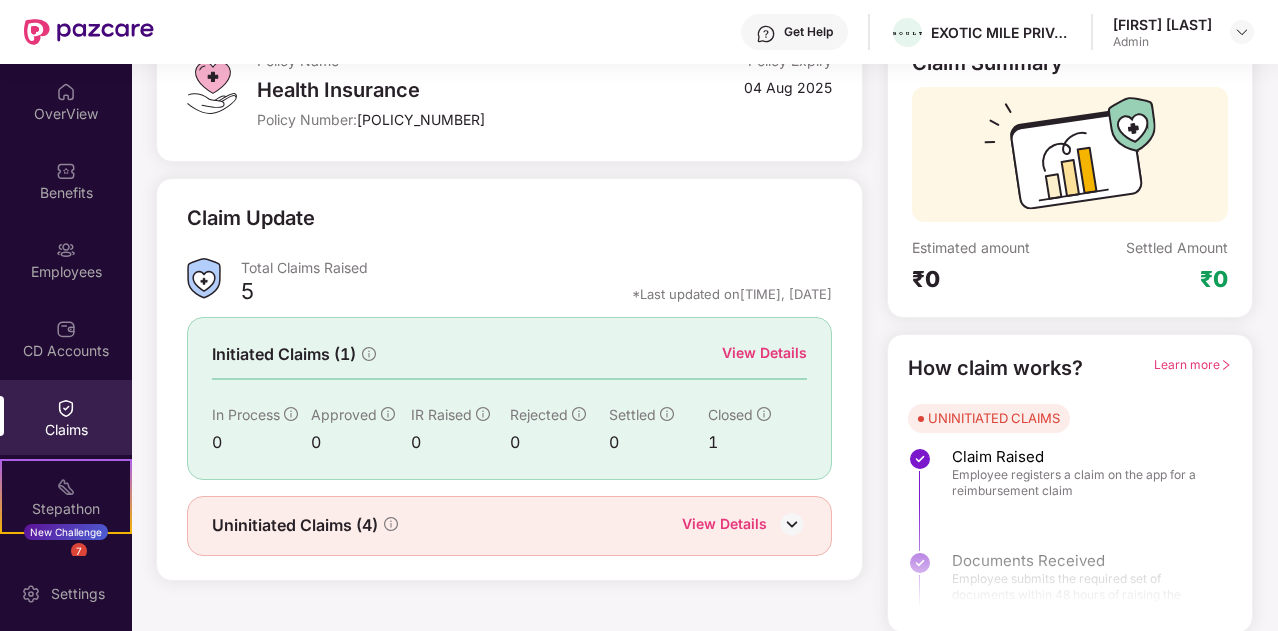 click on "View Details" at bounding box center (724, 526) 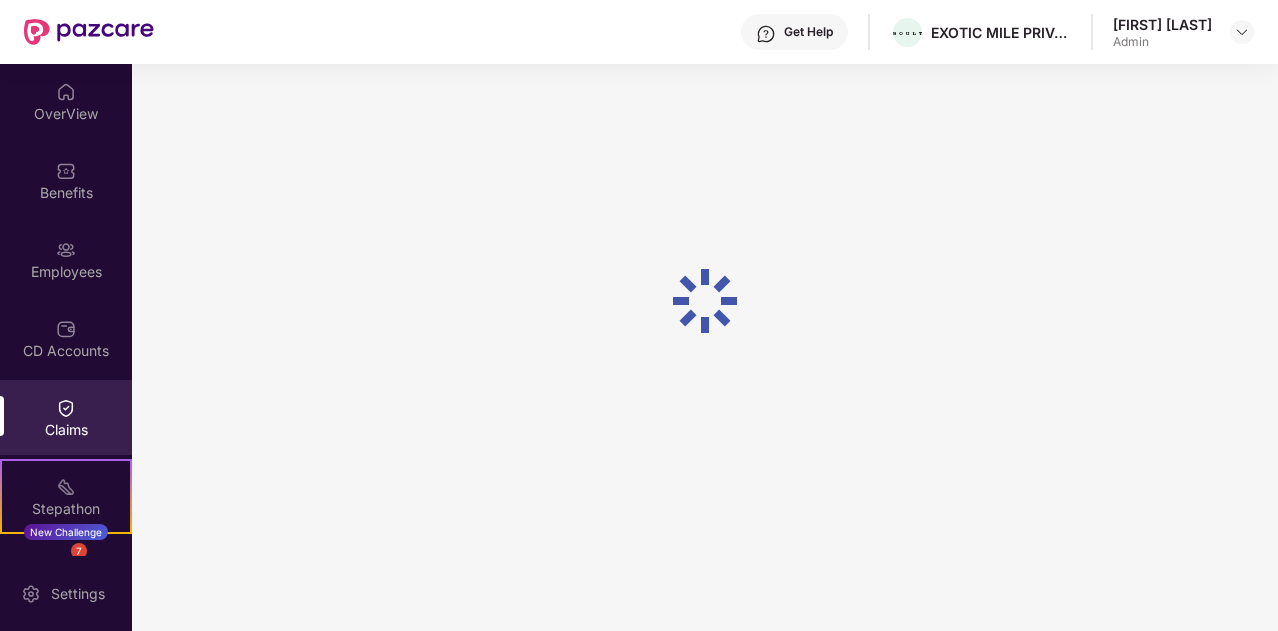 scroll, scrollTop: 158, scrollLeft: 0, axis: vertical 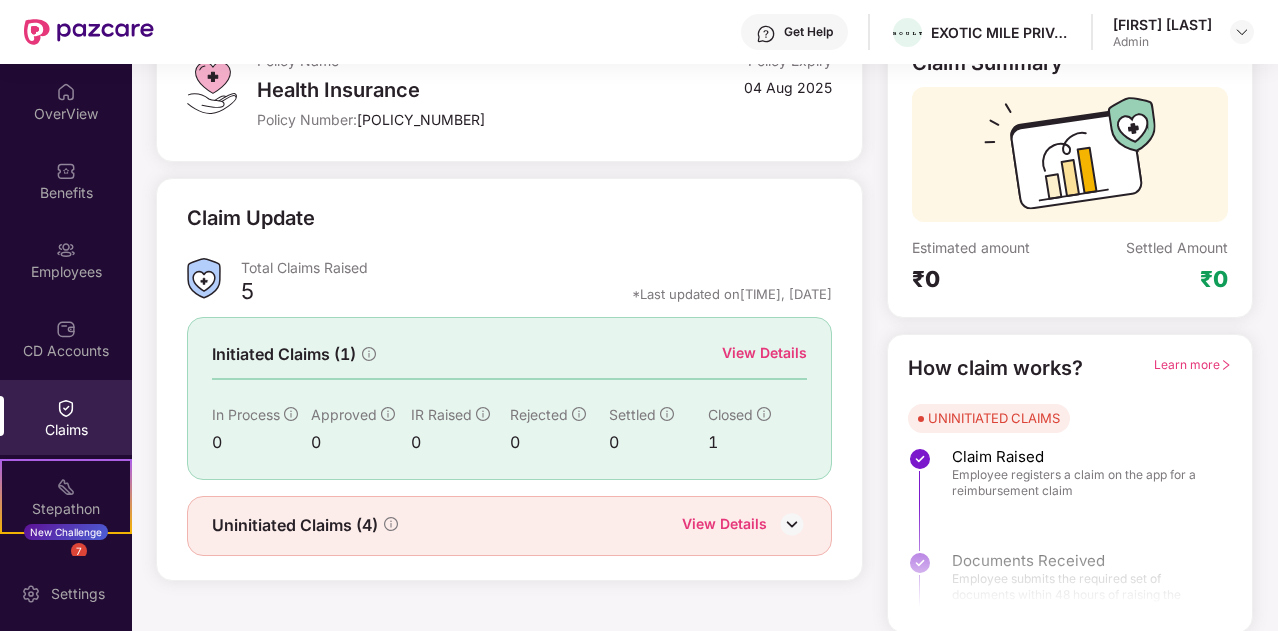 click on "Learn more" at bounding box center [1193, 368] 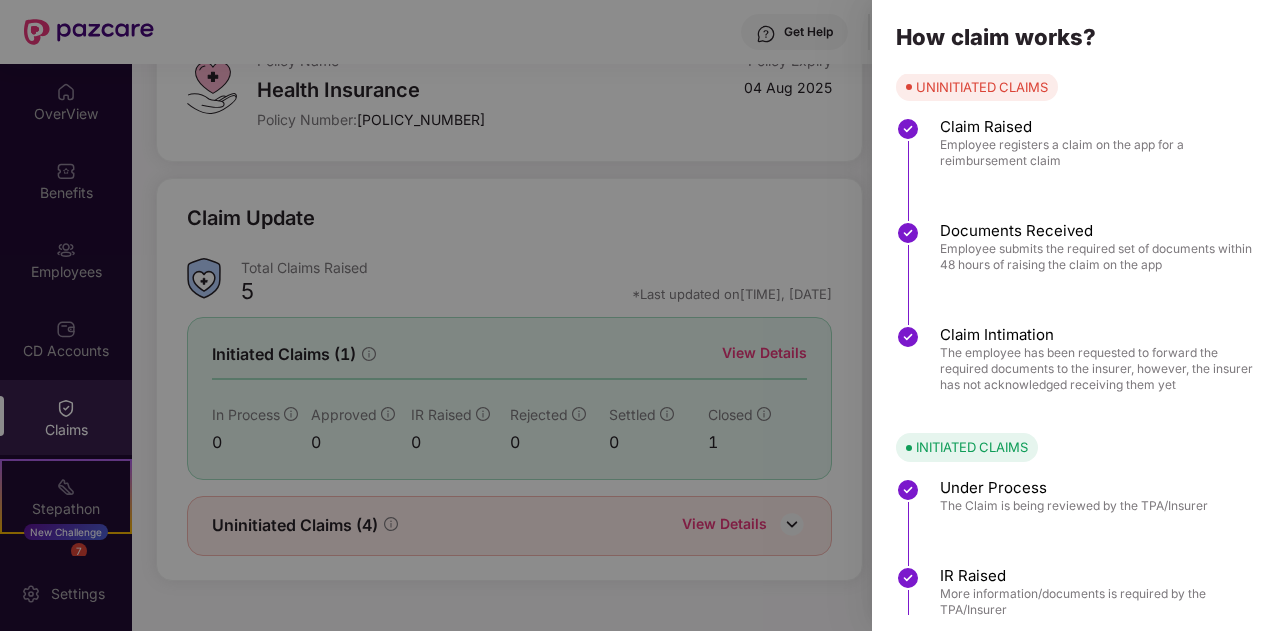 scroll, scrollTop: 251, scrollLeft: 0, axis: vertical 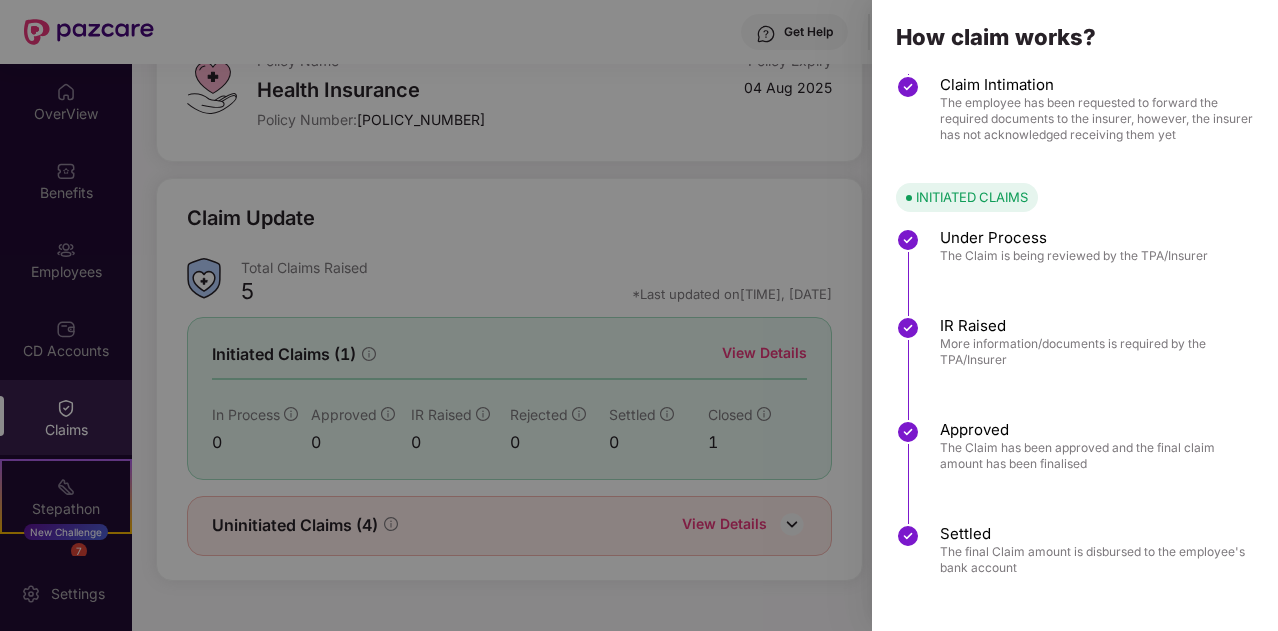 click at bounding box center (639, 315) 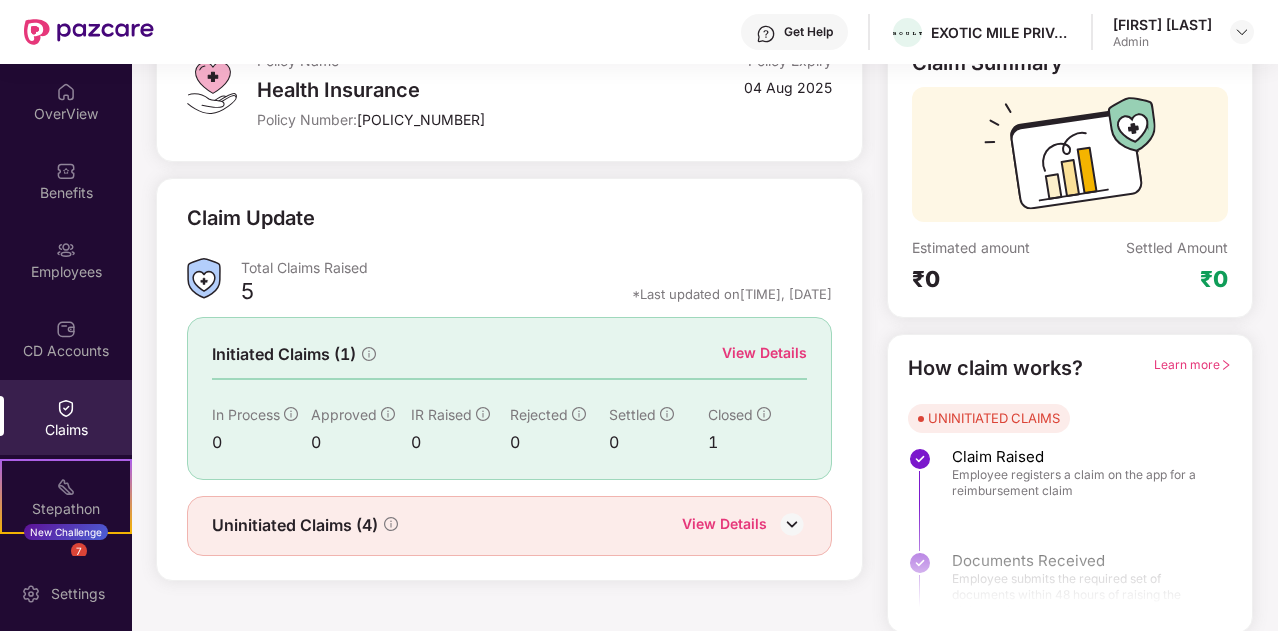 scroll, scrollTop: 0, scrollLeft: 0, axis: both 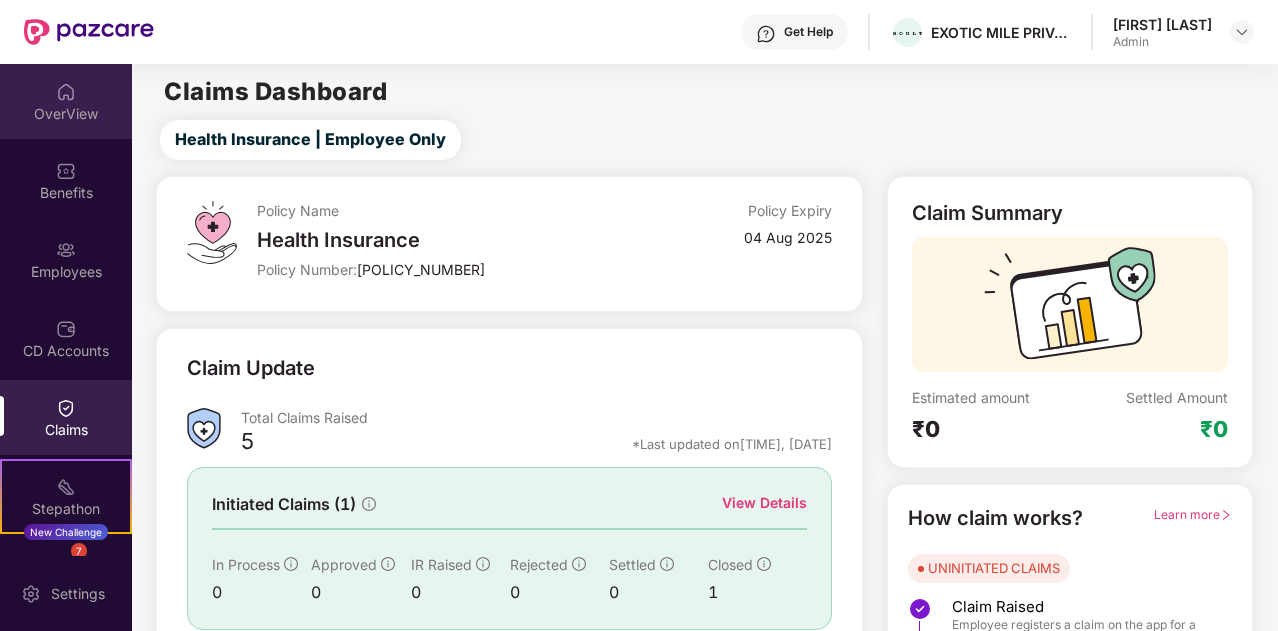 click on "OverView" at bounding box center (66, 114) 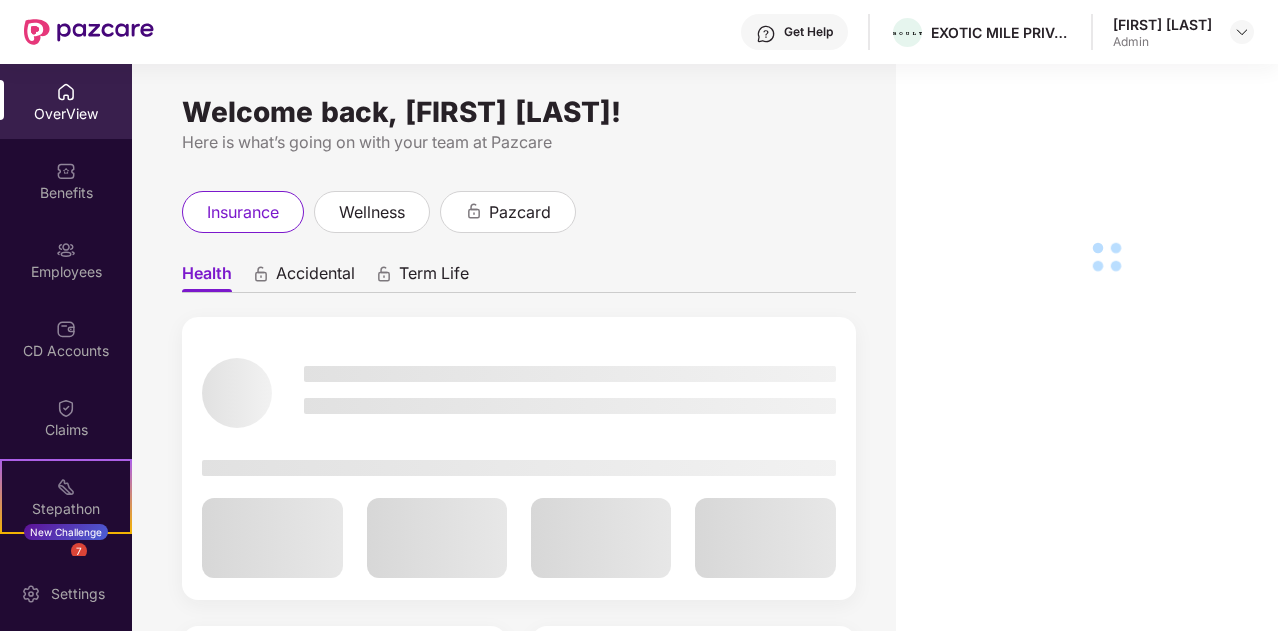 scroll, scrollTop: 64, scrollLeft: 0, axis: vertical 